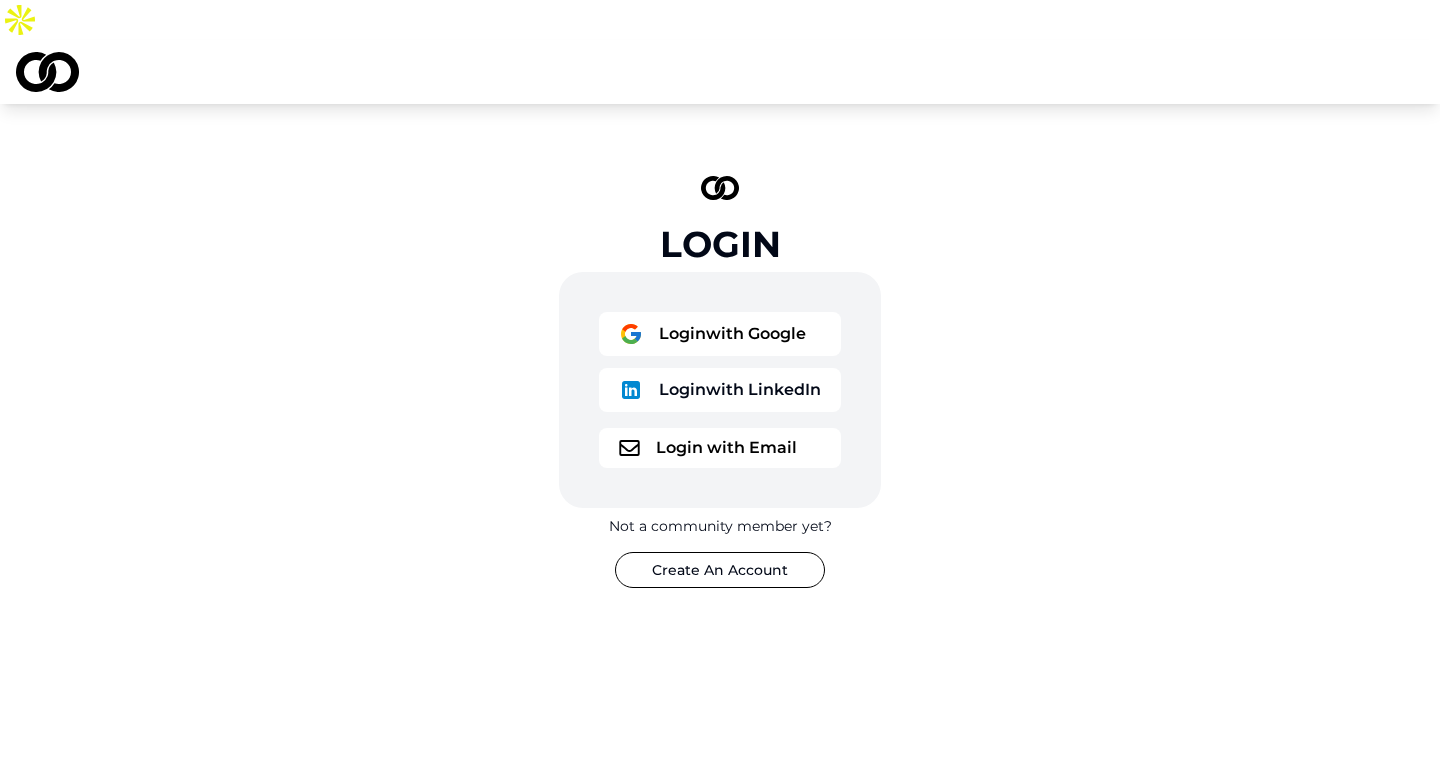 scroll, scrollTop: 0, scrollLeft: 0, axis: both 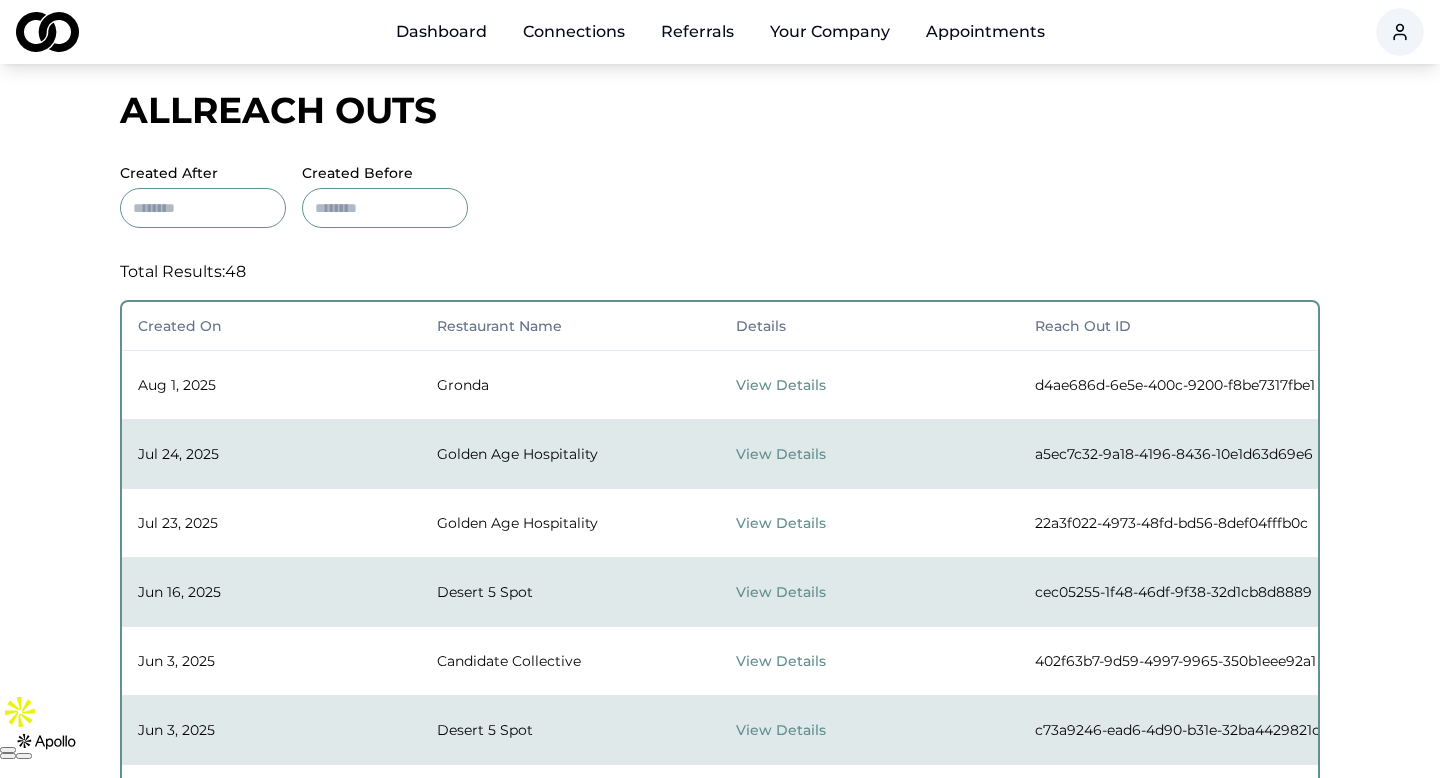 click on "View Details" at bounding box center (799, 385) 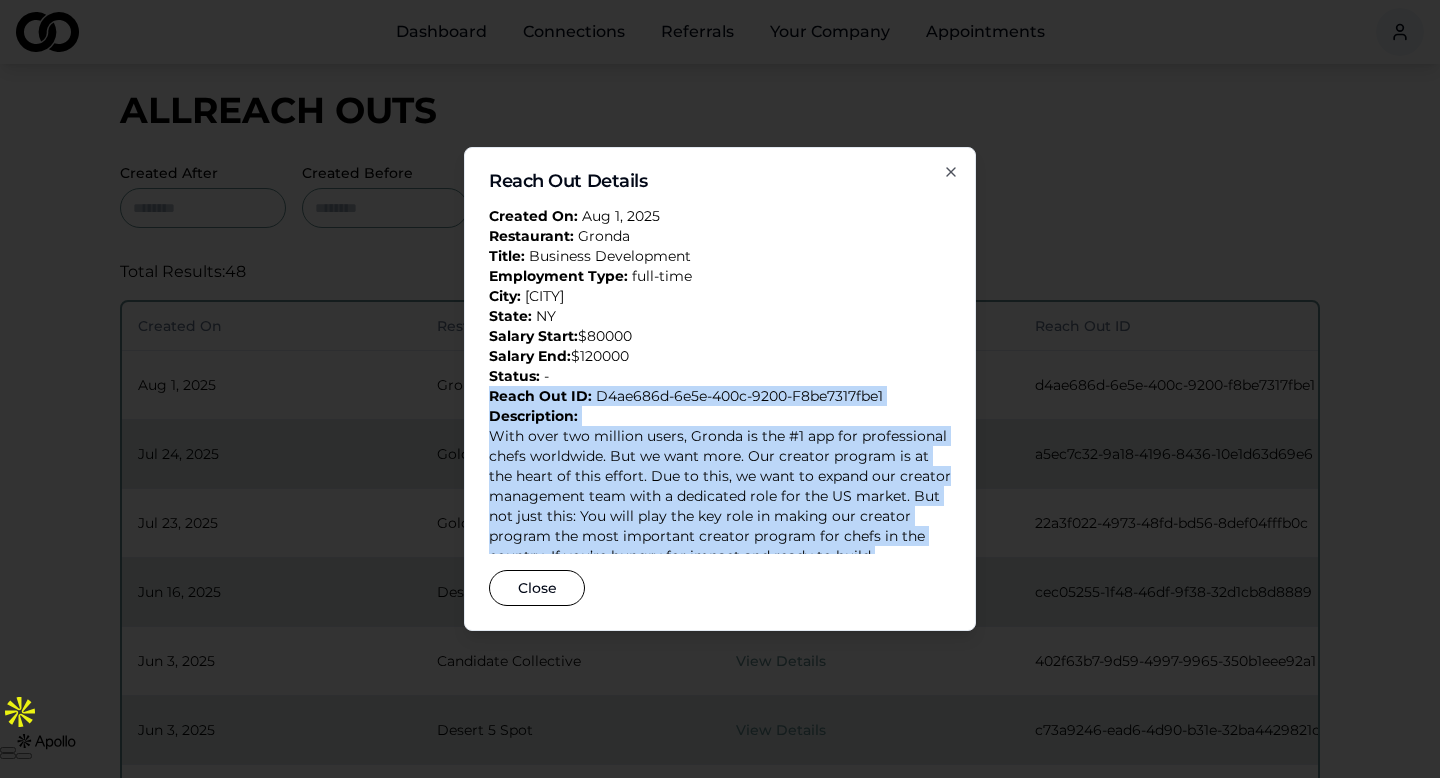 drag, startPoint x: 921, startPoint y: 579, endPoint x: 830, endPoint y: 368, distance: 229.78687 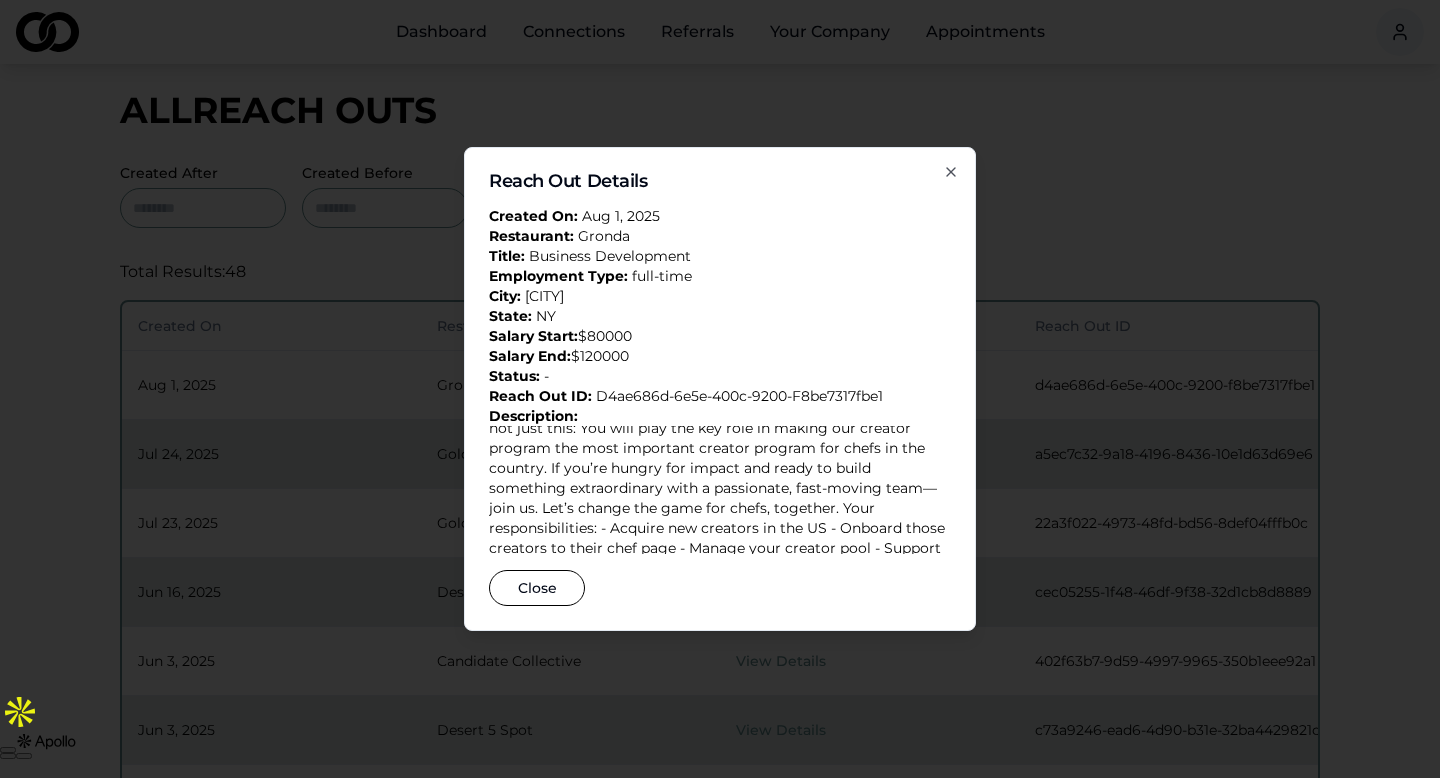 scroll, scrollTop: 192, scrollLeft: 0, axis: vertical 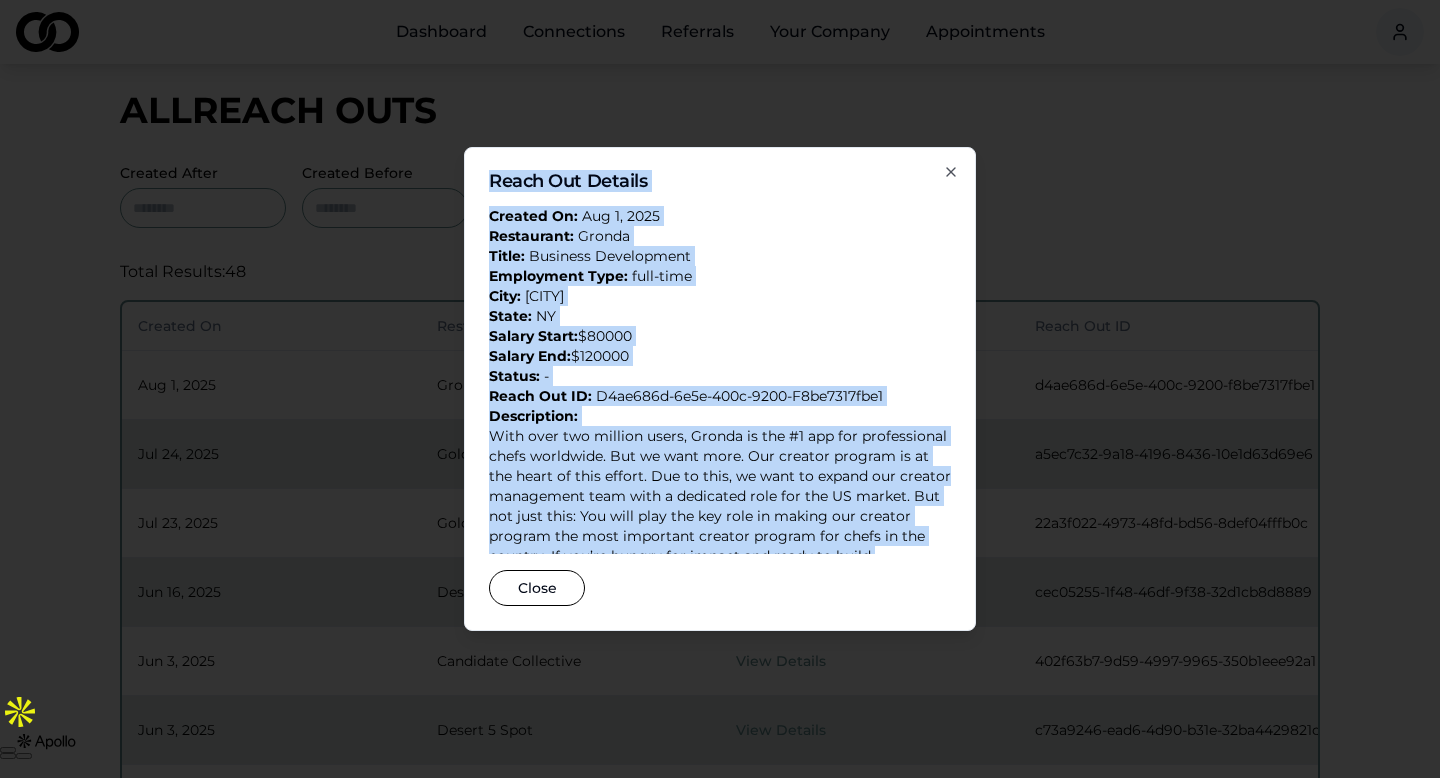 drag, startPoint x: 715, startPoint y: 541, endPoint x: 454, endPoint y: 340, distance: 329.4268 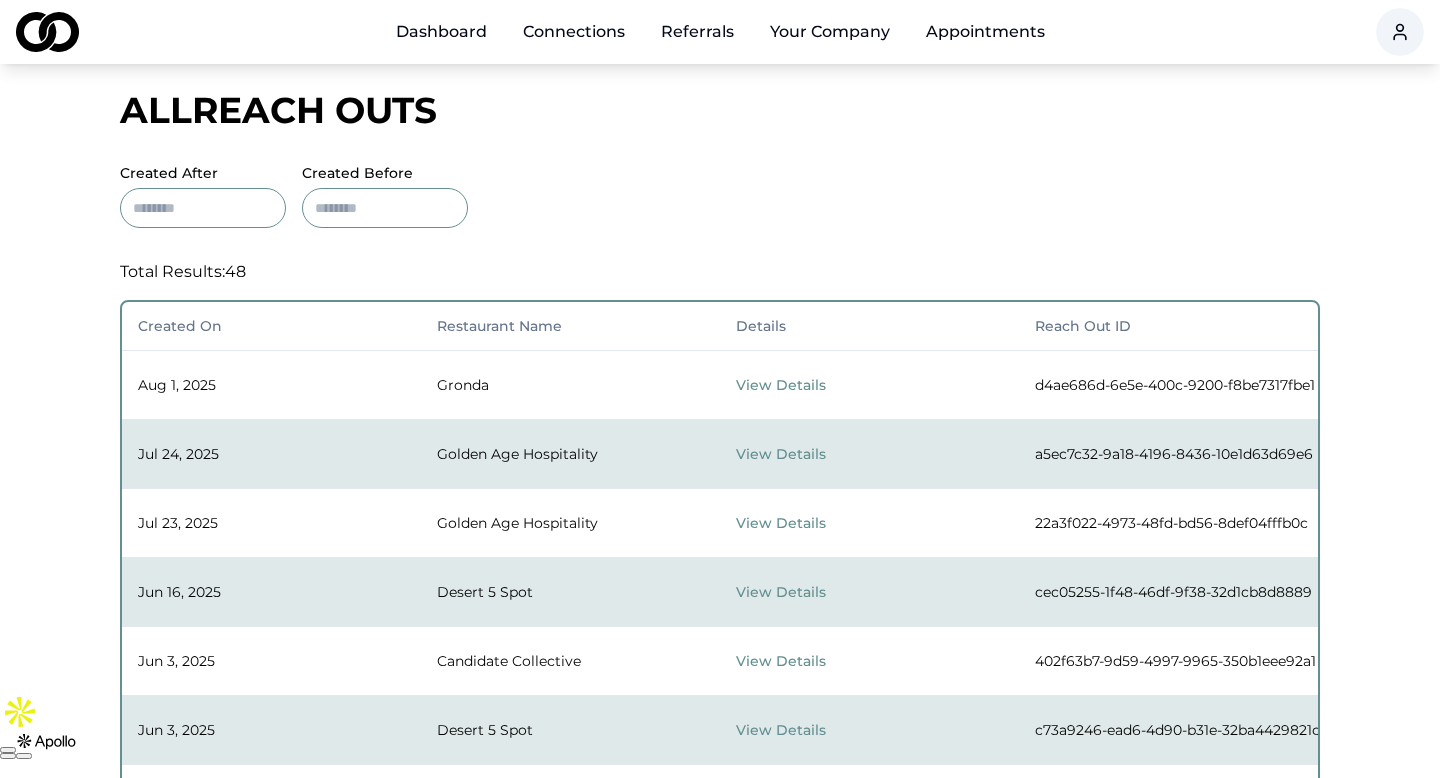click on "View Details" at bounding box center (799, 454) 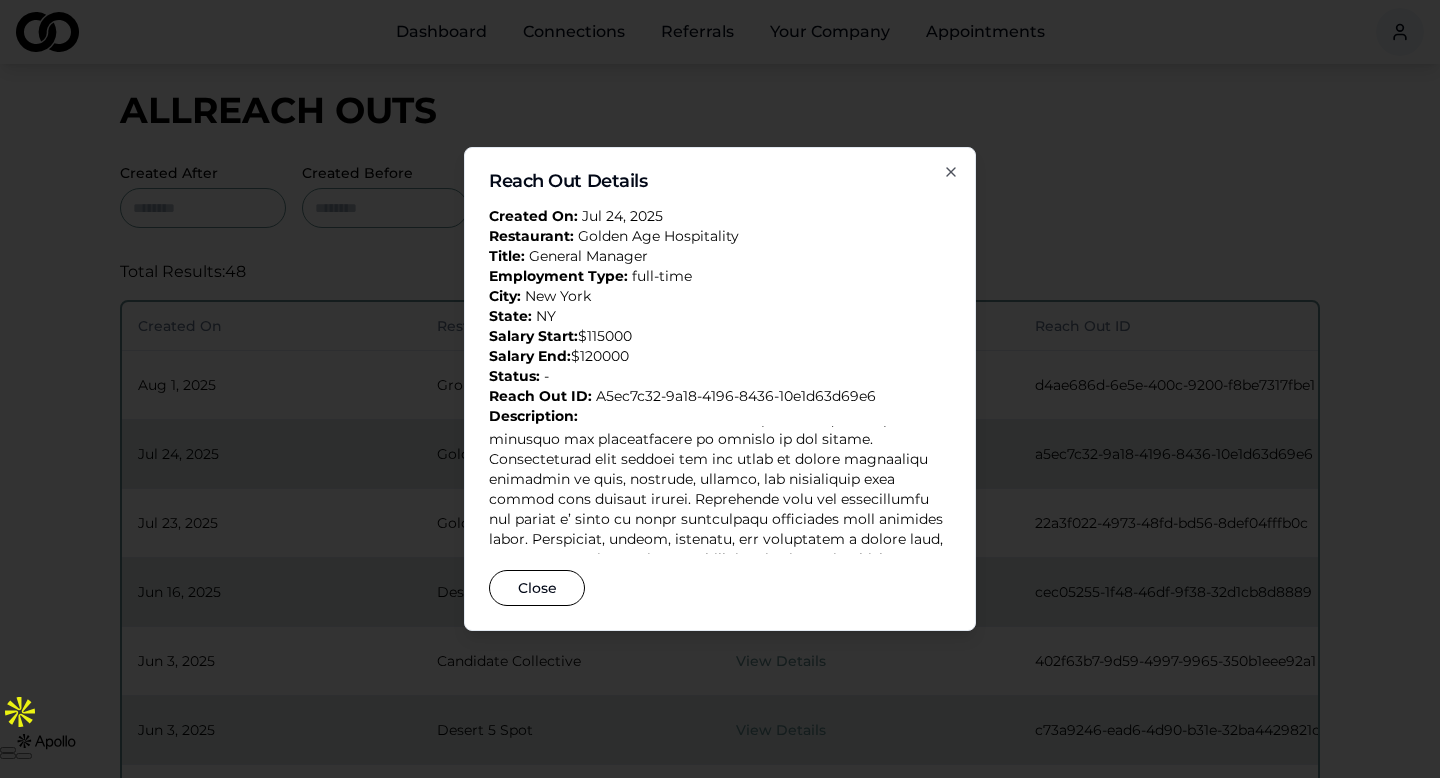 scroll, scrollTop: 0, scrollLeft: 0, axis: both 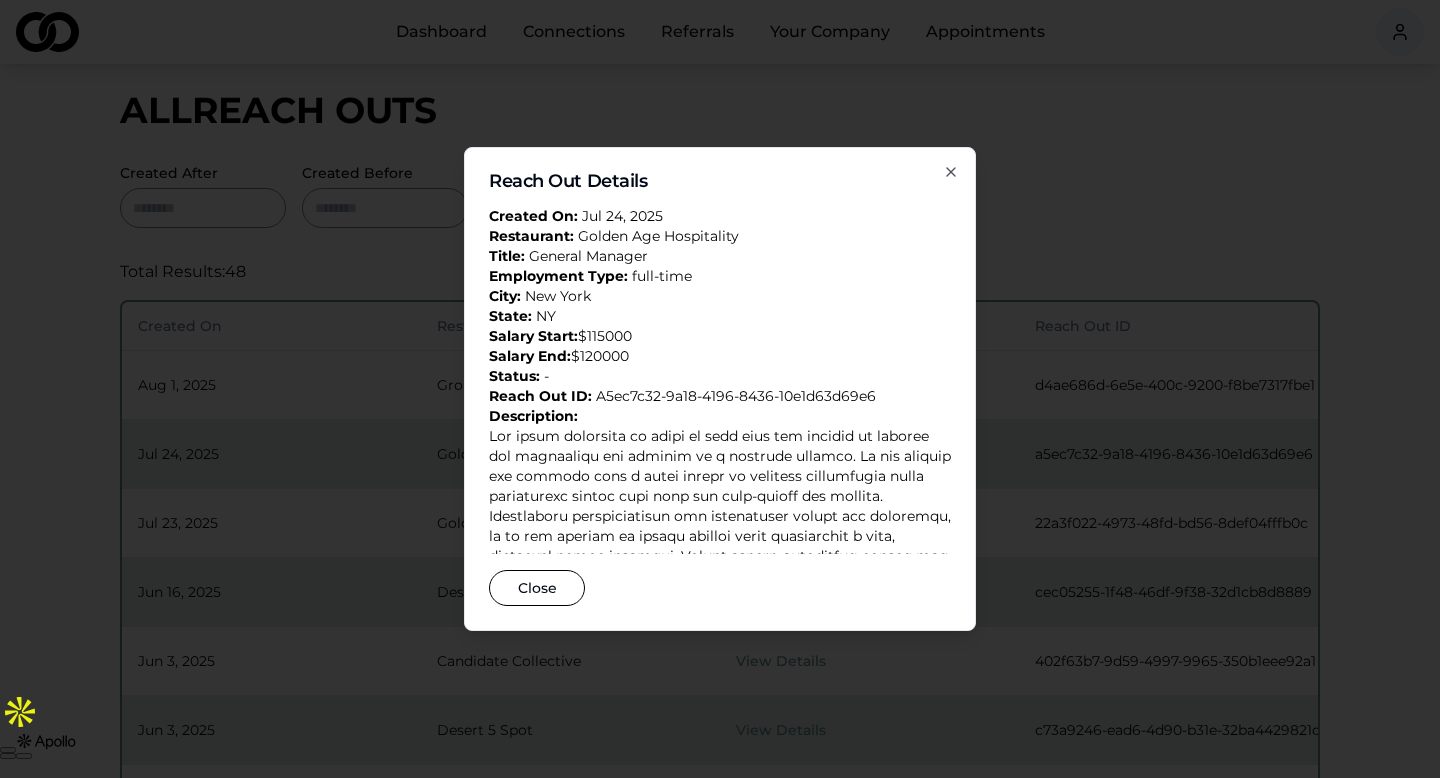 click 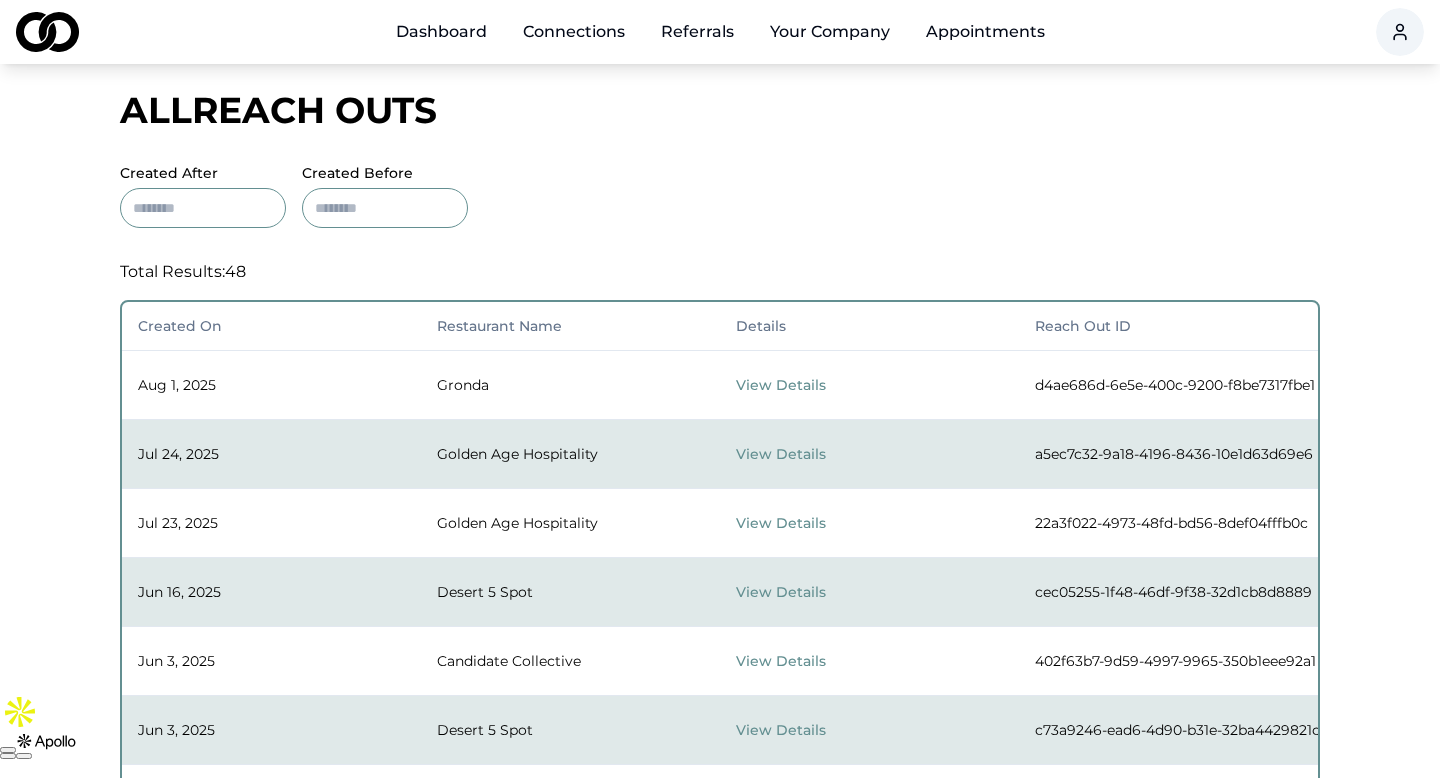 click on "View Details" at bounding box center (799, 385) 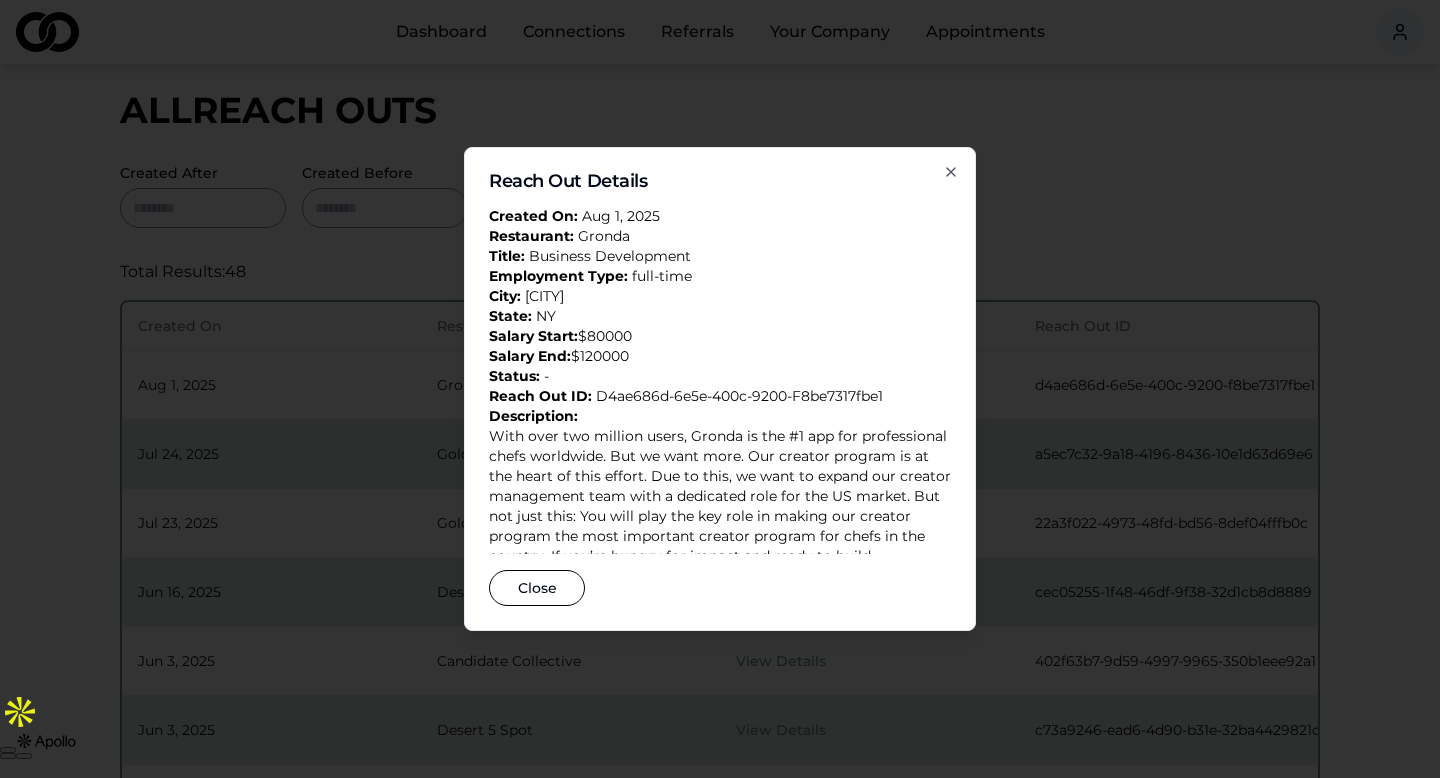 click 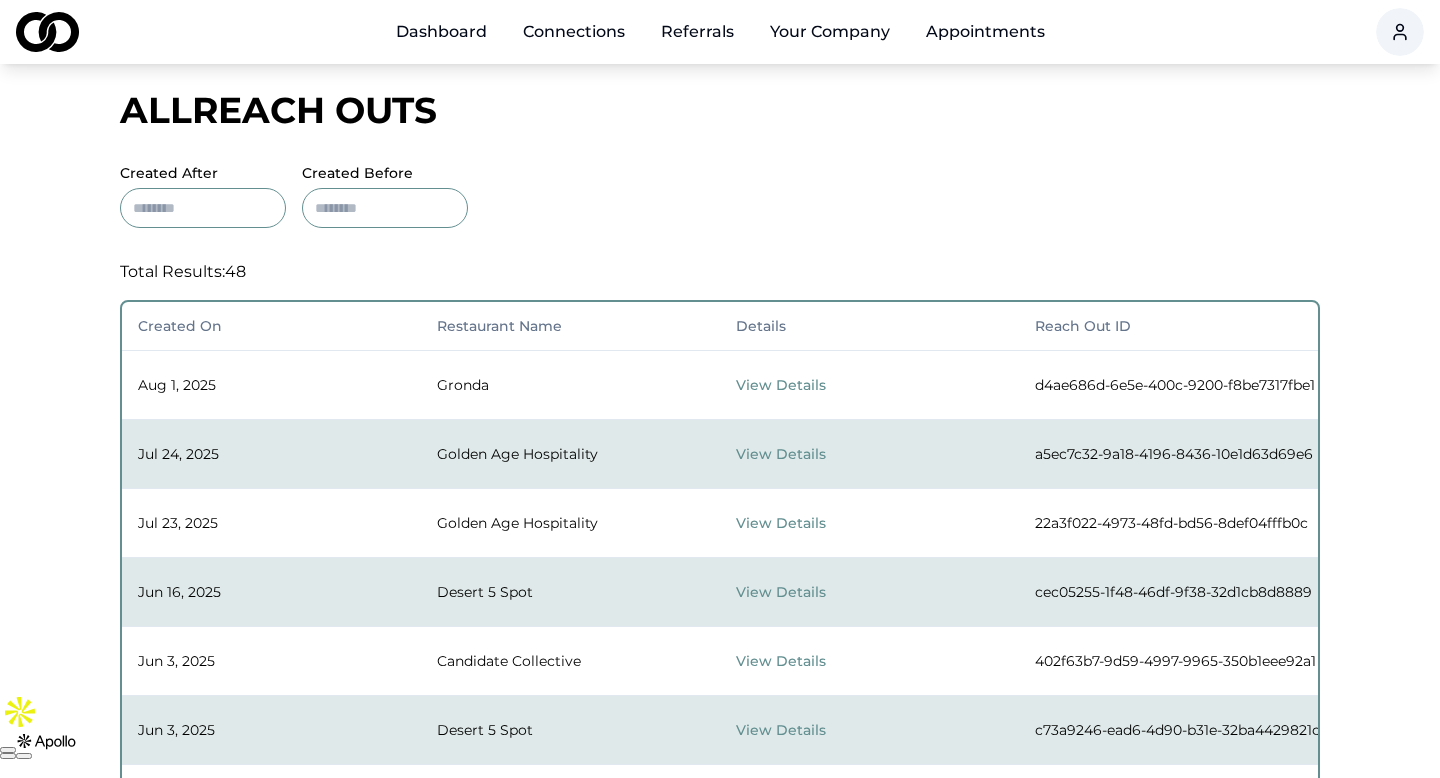 click on "View Details" at bounding box center [799, 523] 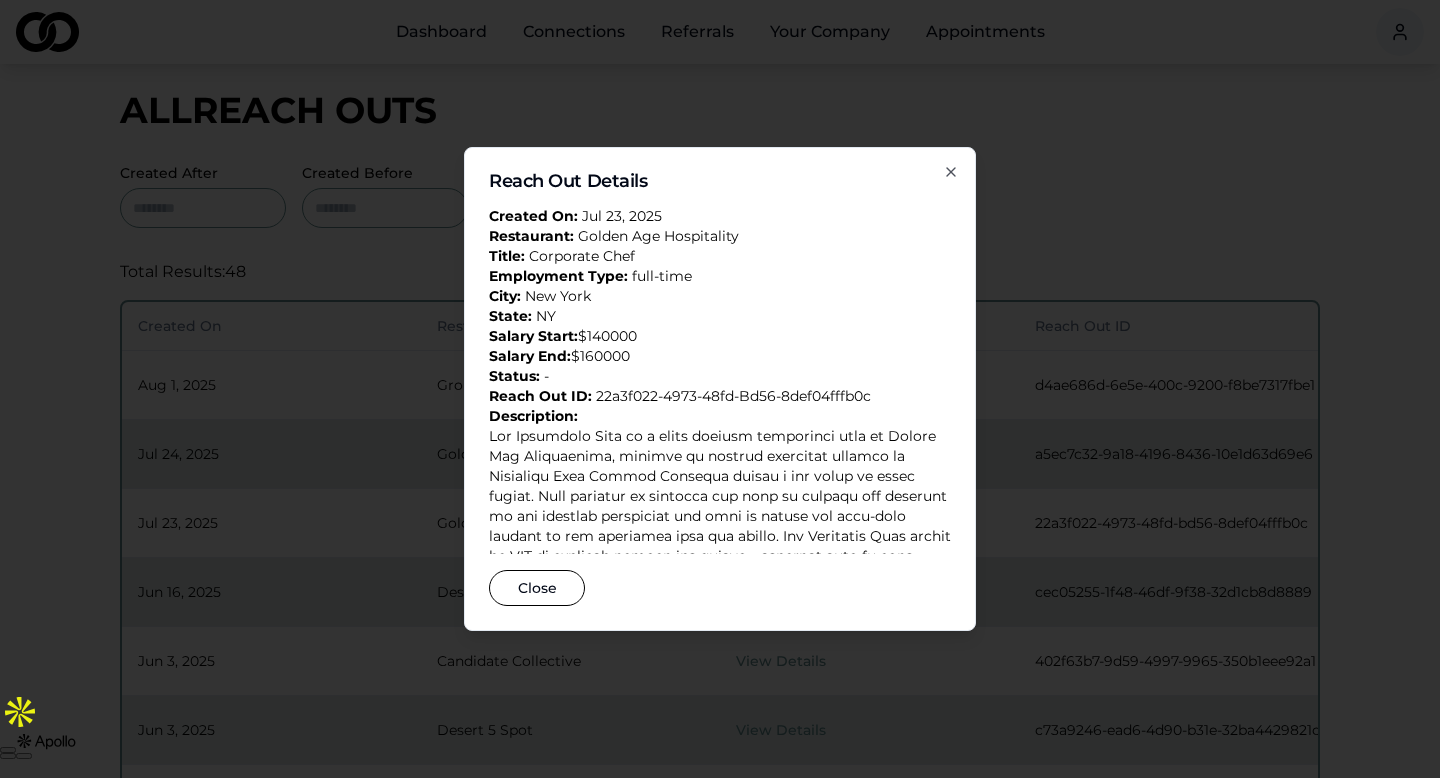 click 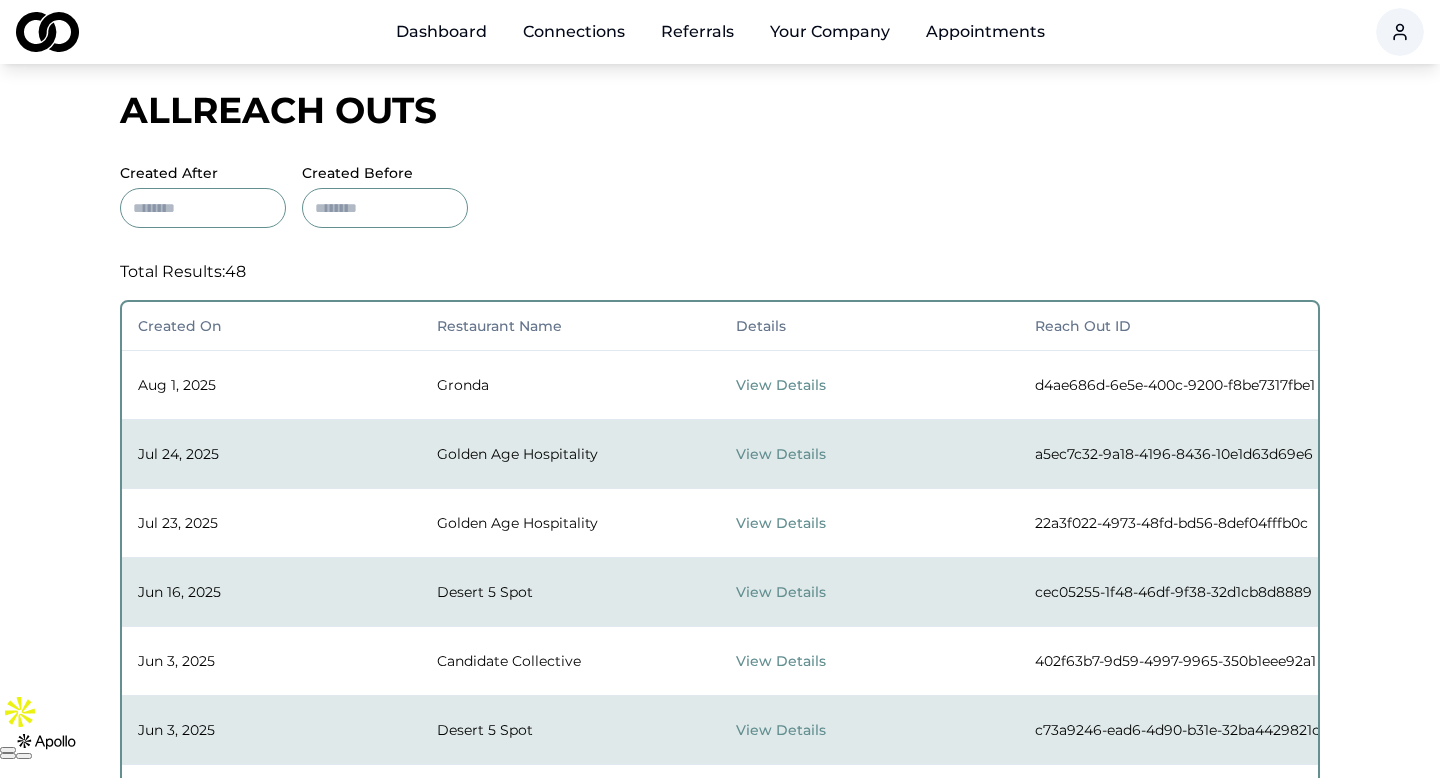 click on "View Details" at bounding box center (799, 592) 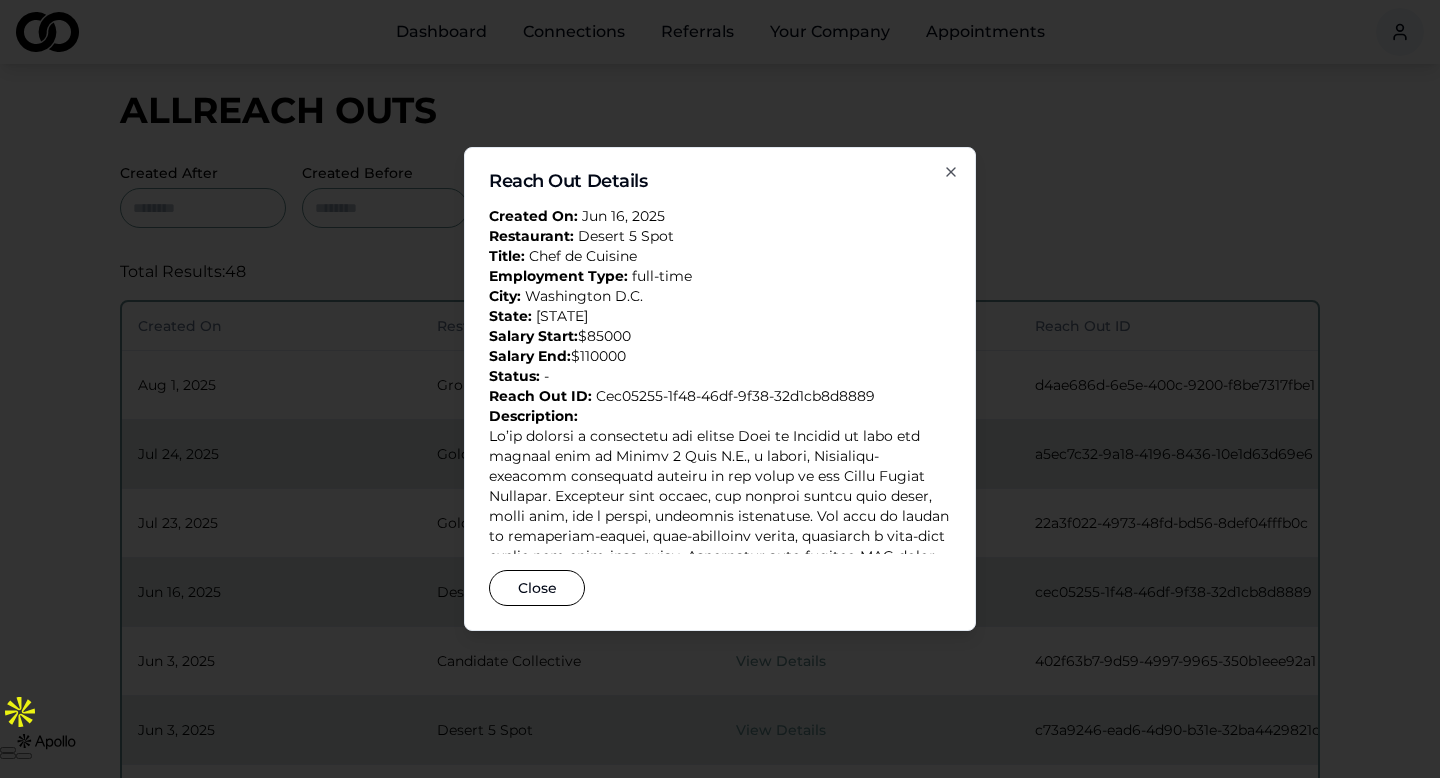 click 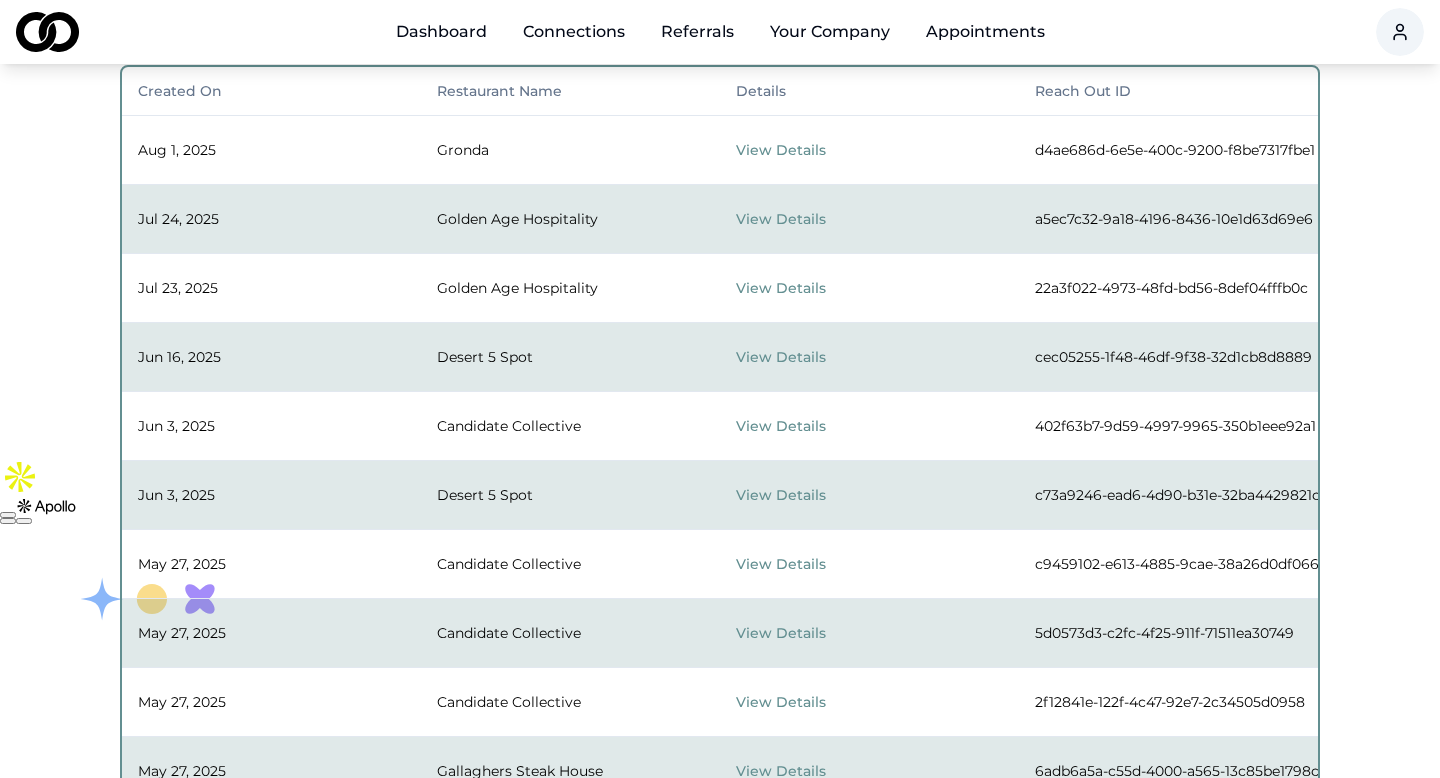 scroll, scrollTop: 330, scrollLeft: 0, axis: vertical 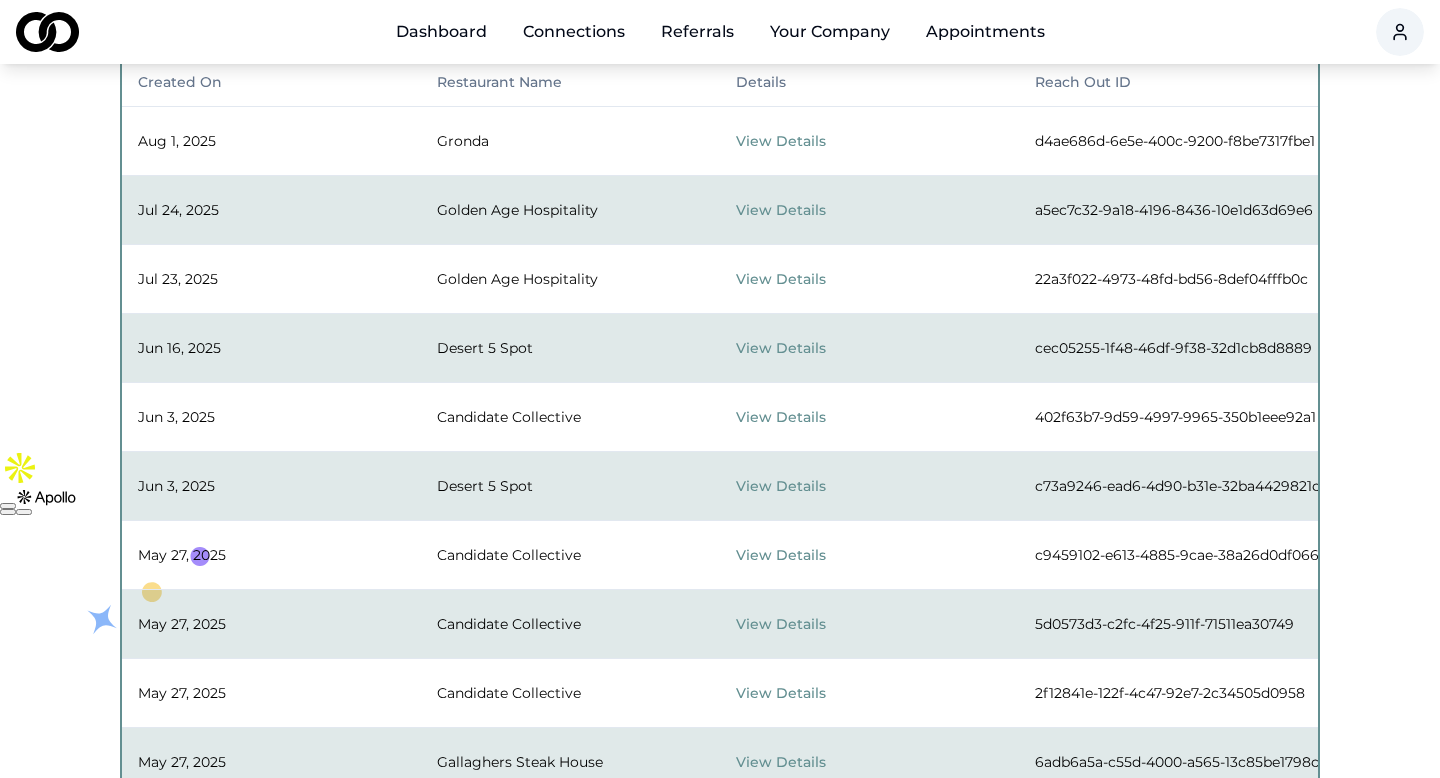 click on "View Details" at bounding box center [799, 555] 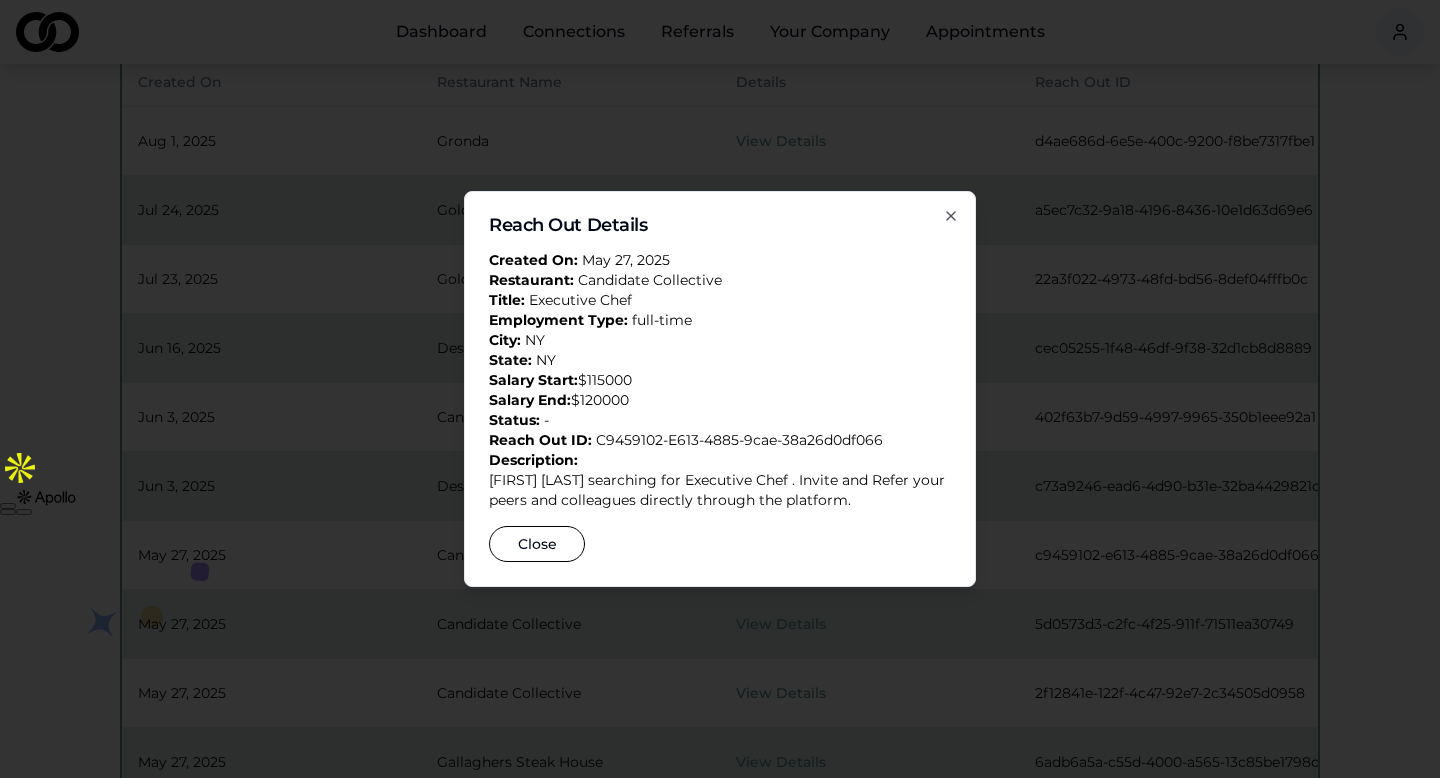 click 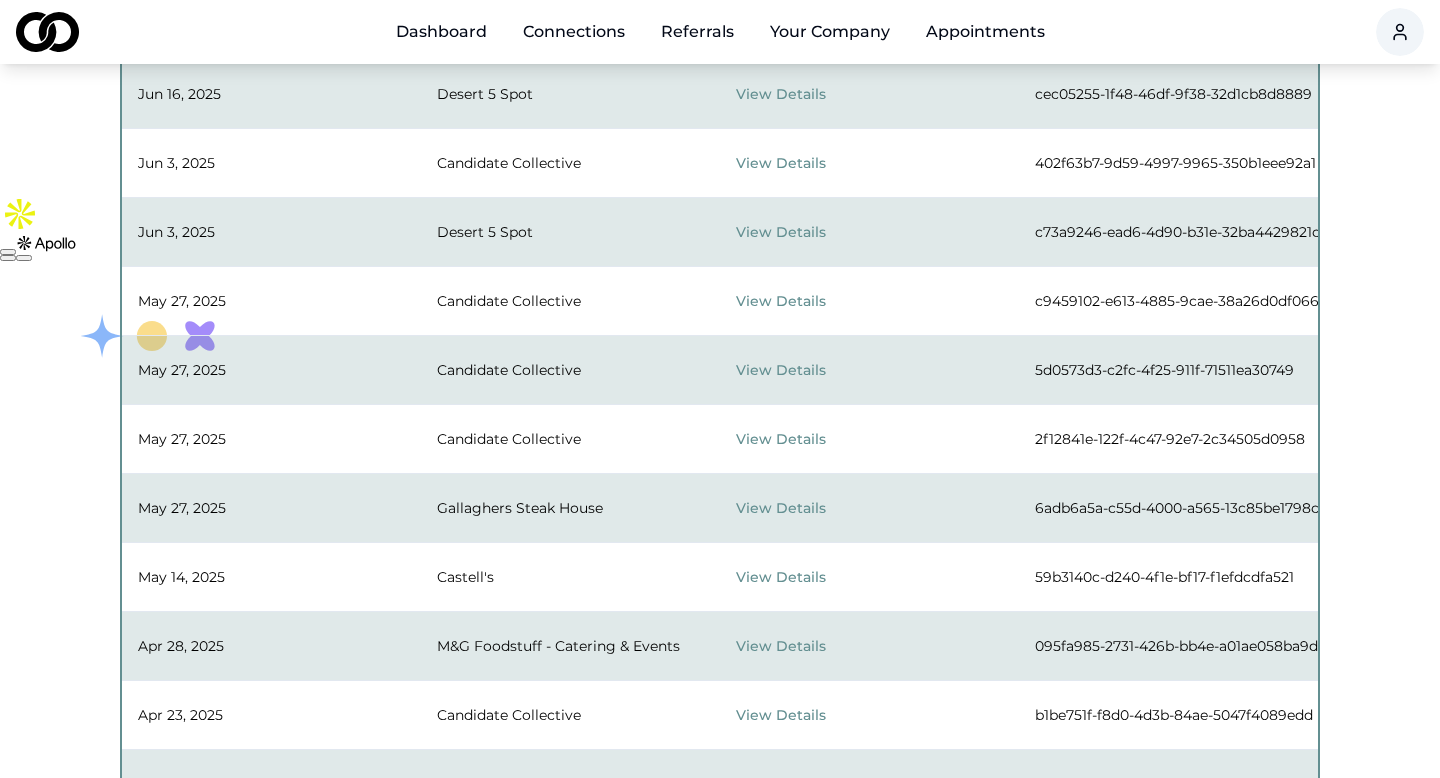 scroll, scrollTop: 593, scrollLeft: 0, axis: vertical 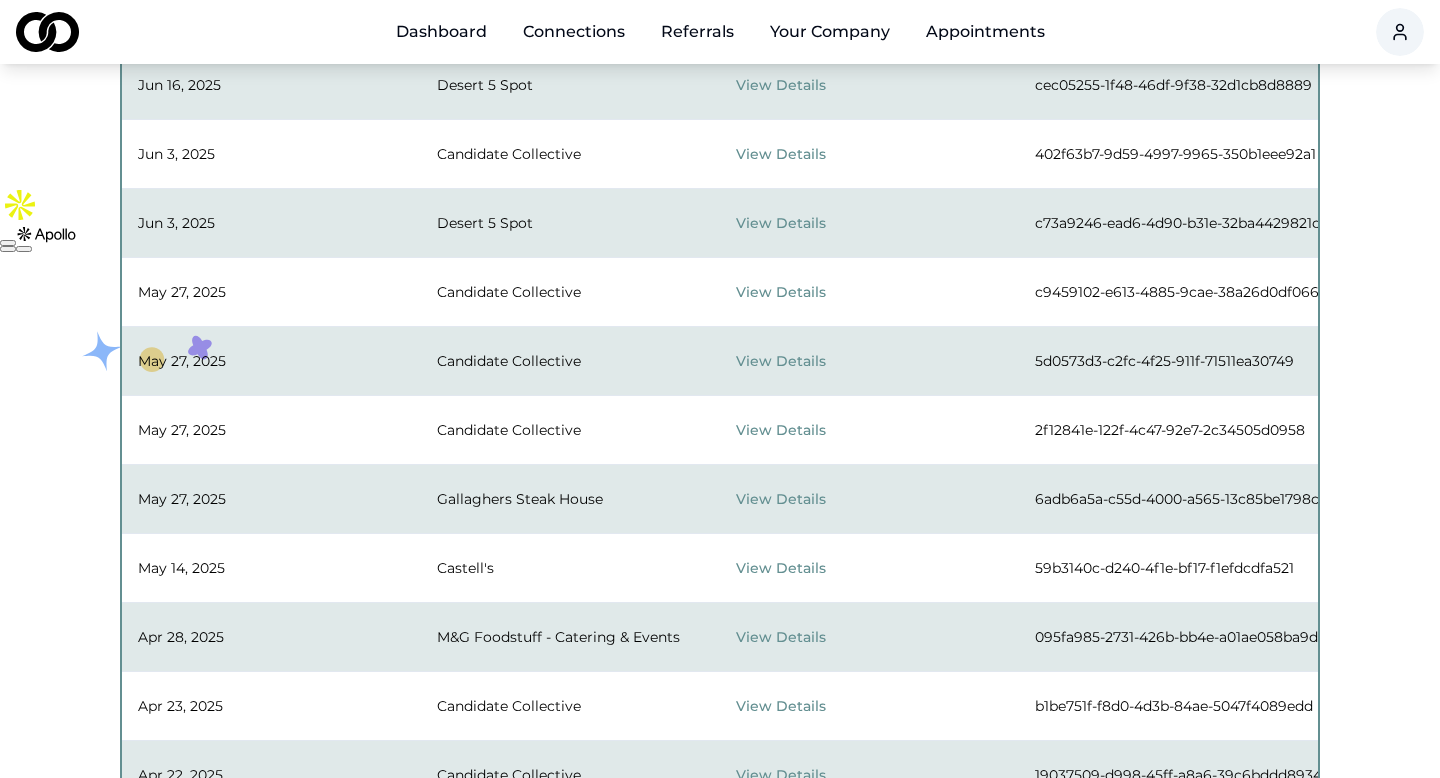 click on "View Details" at bounding box center (799, 361) 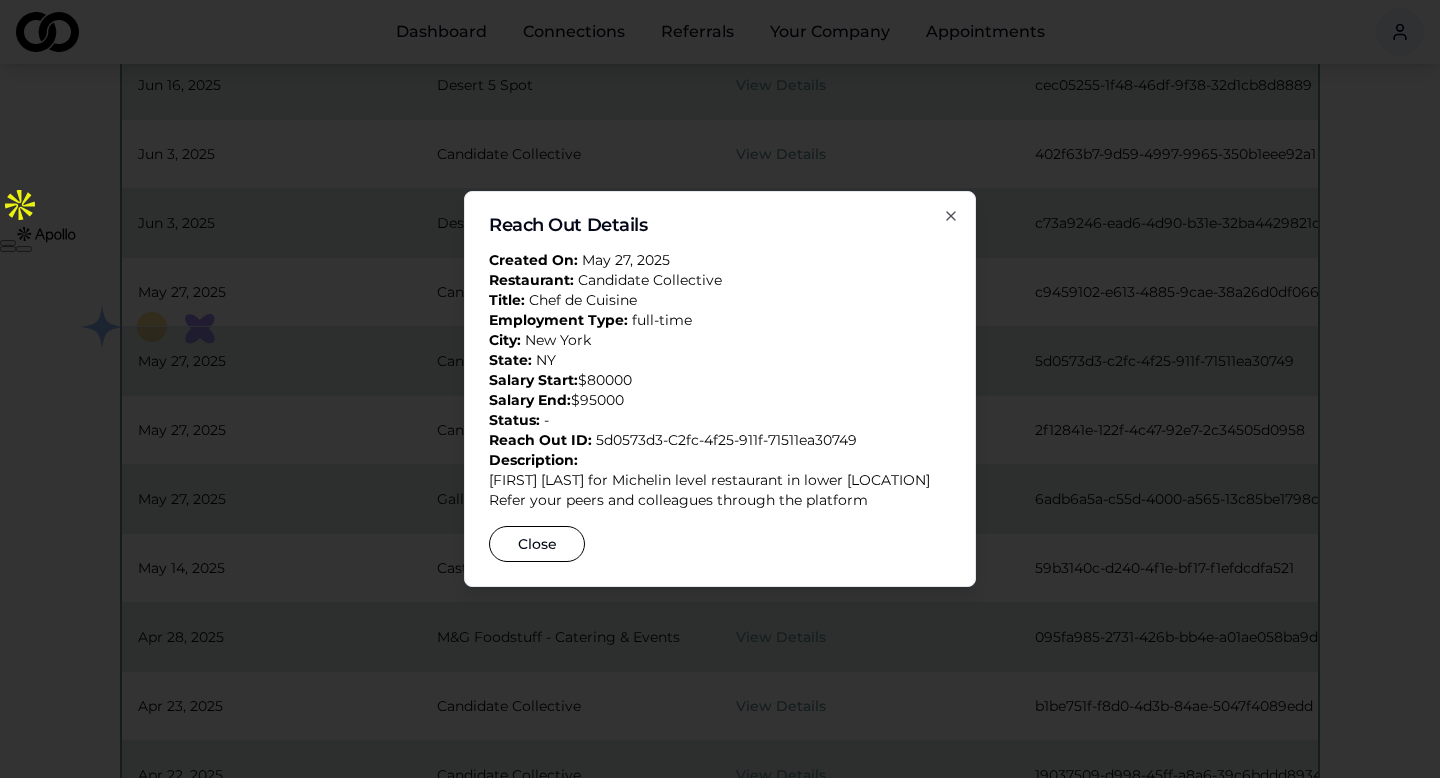 click 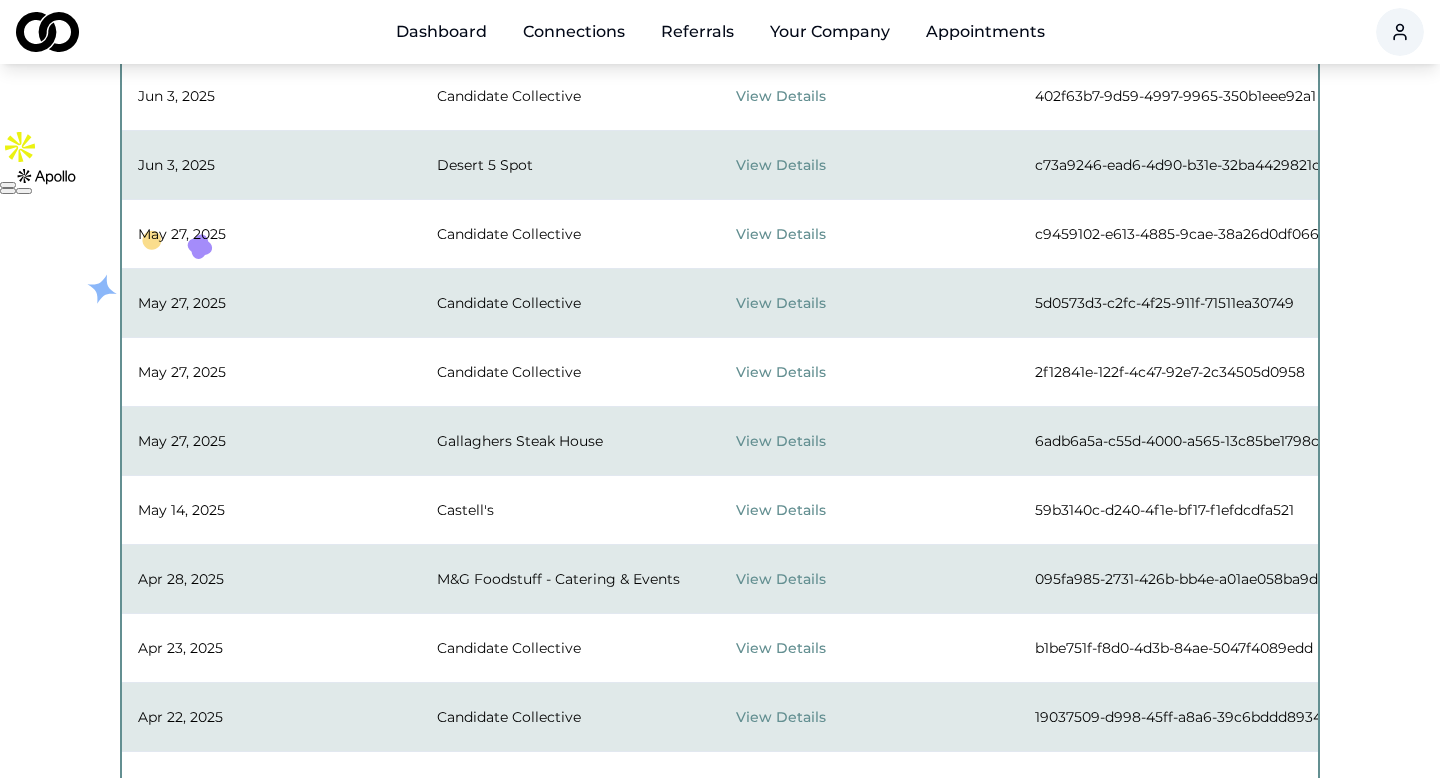 scroll, scrollTop: 670, scrollLeft: 0, axis: vertical 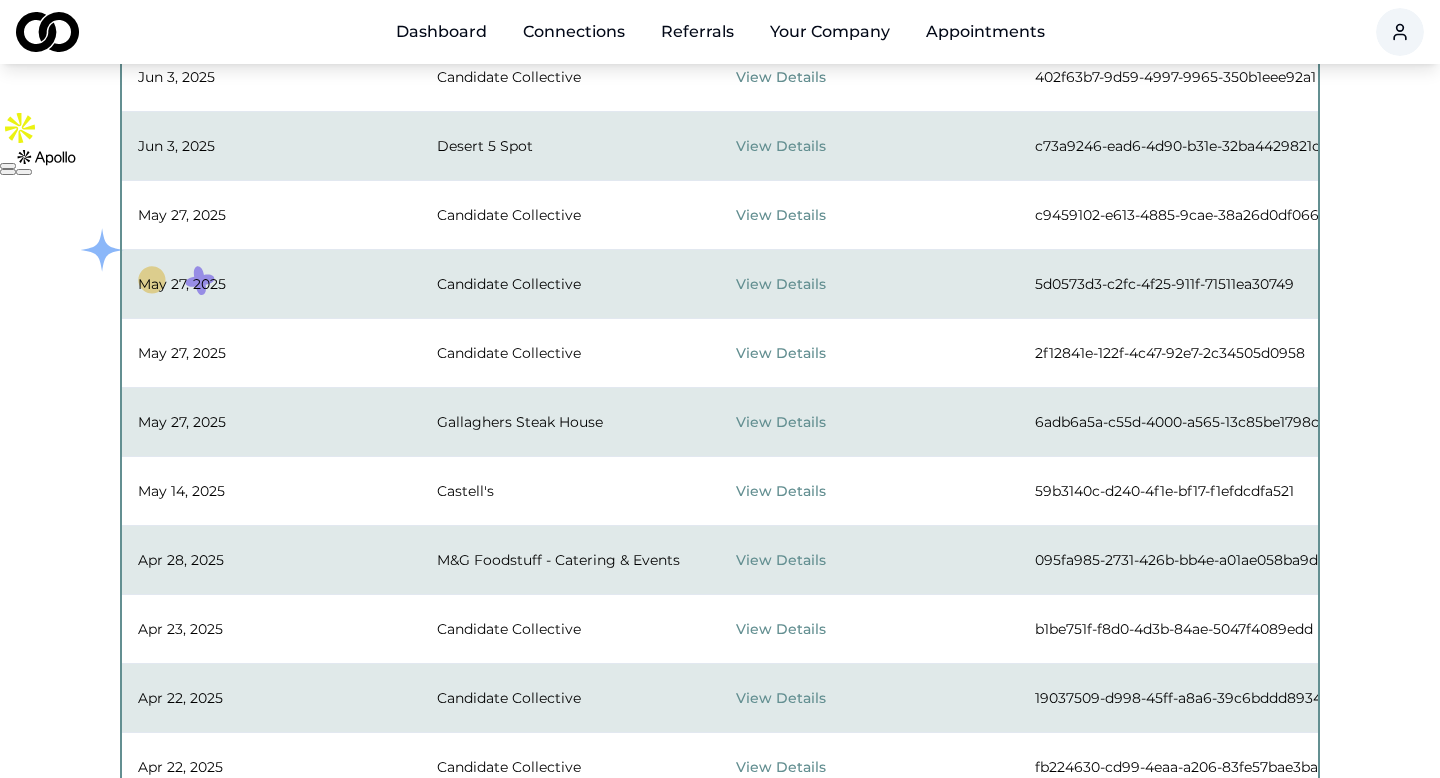 click on "View Details" at bounding box center (799, 422) 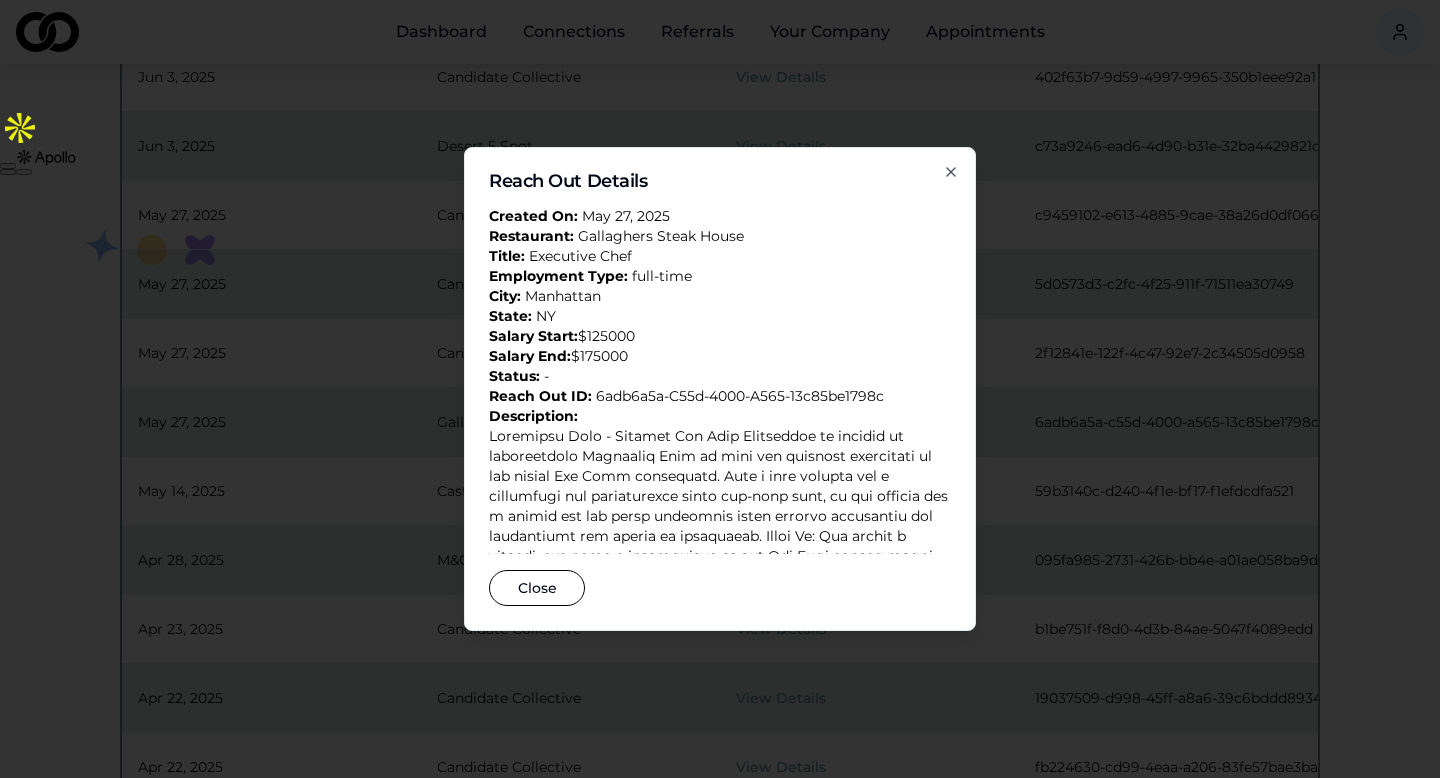 click 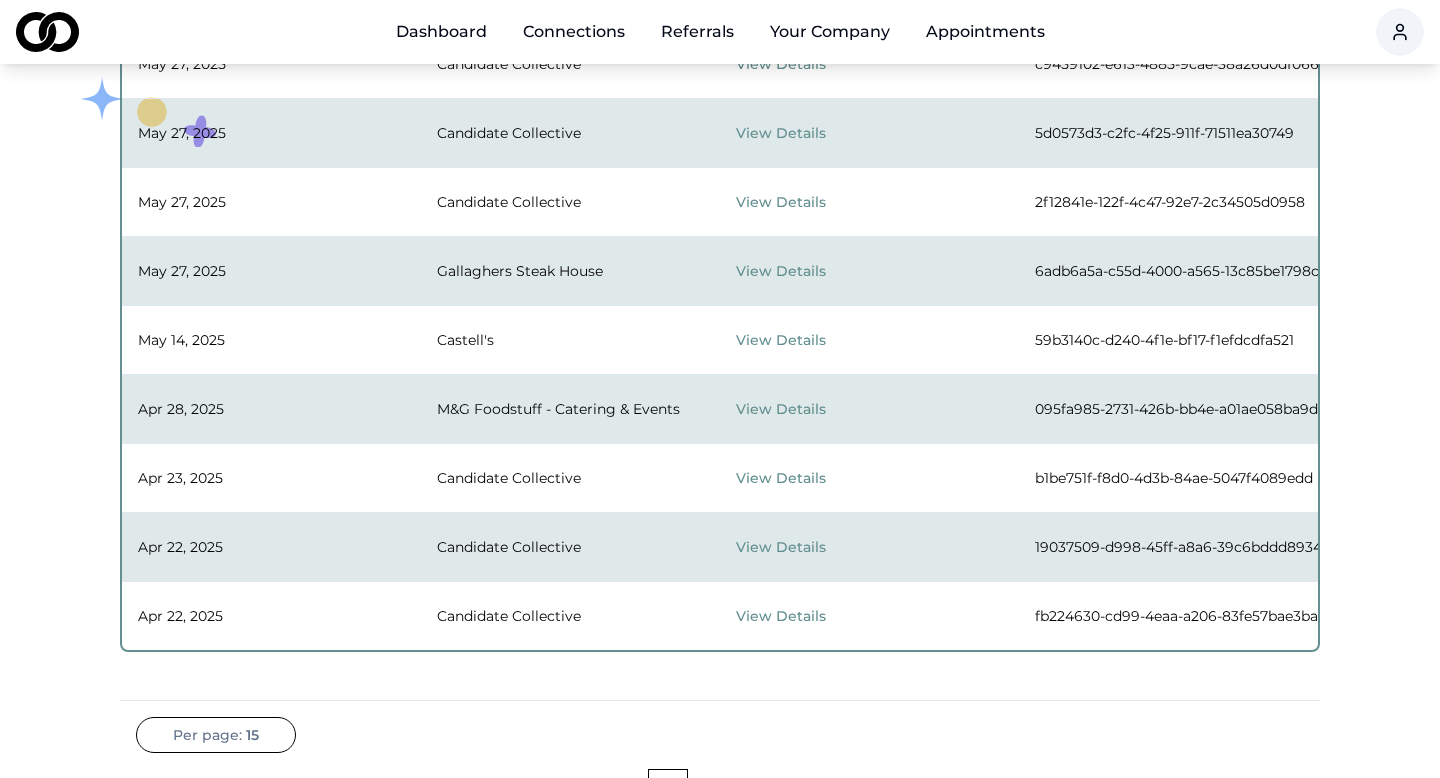 scroll, scrollTop: 0, scrollLeft: 0, axis: both 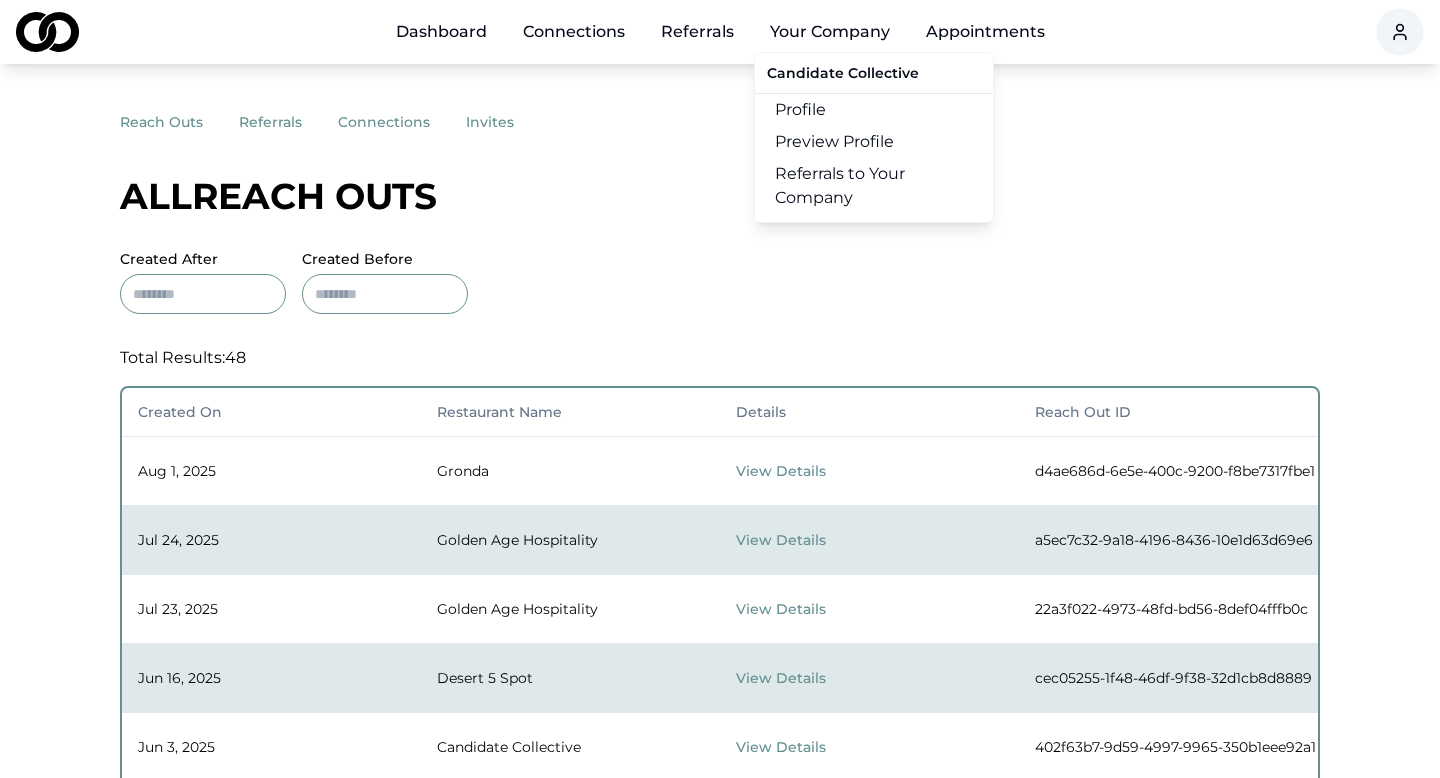click on "Your Company" at bounding box center (830, 32) 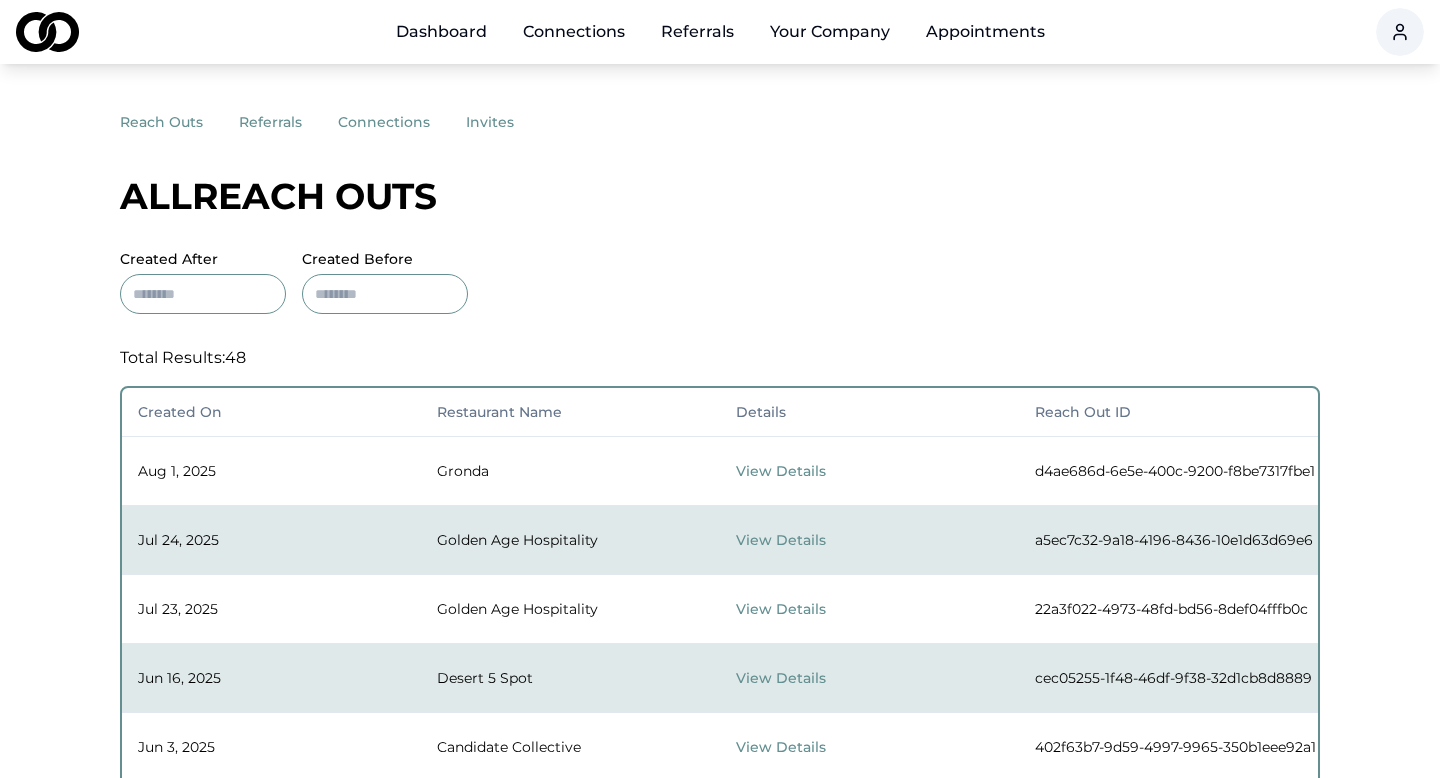 click on "Your Company" at bounding box center [830, 32] 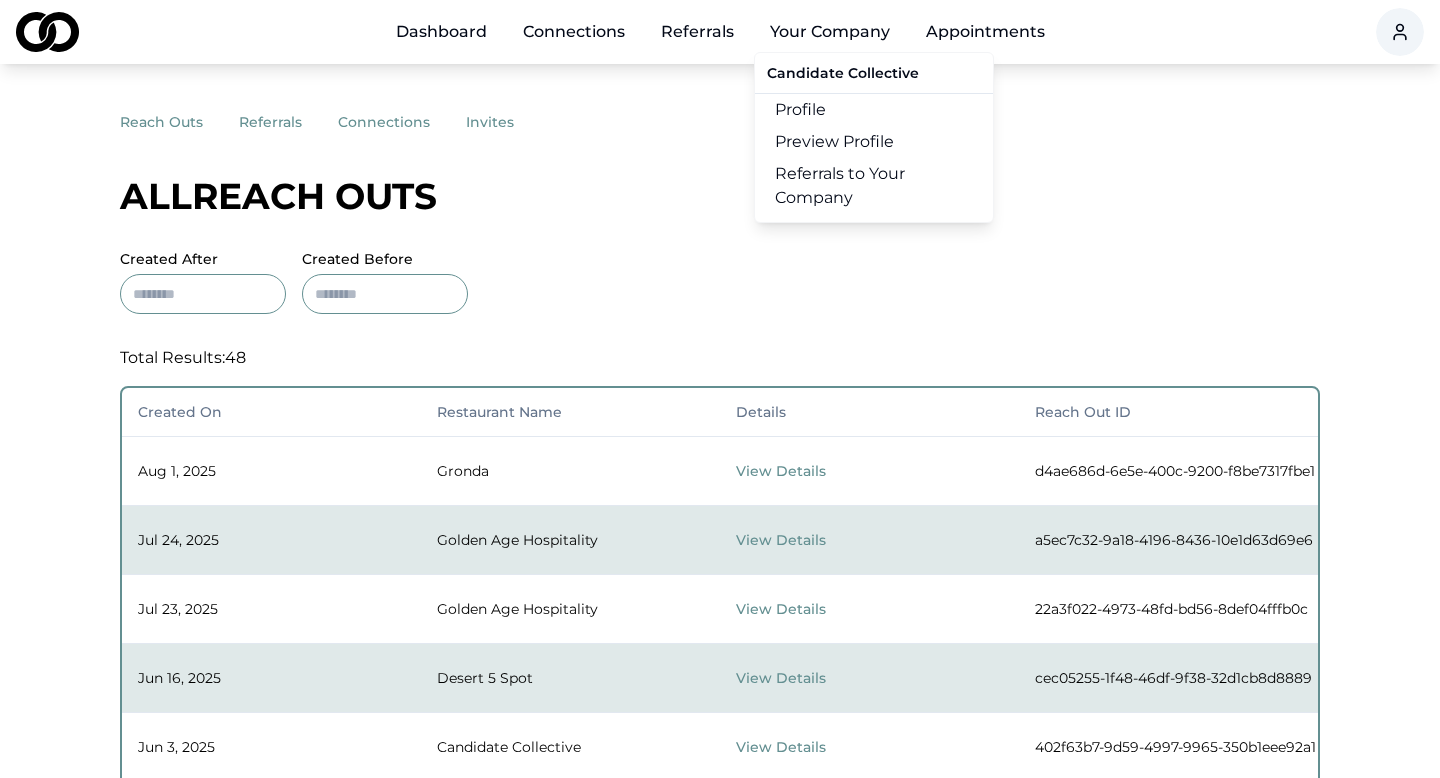 click on "Referrals to Your Company" at bounding box center [874, 186] 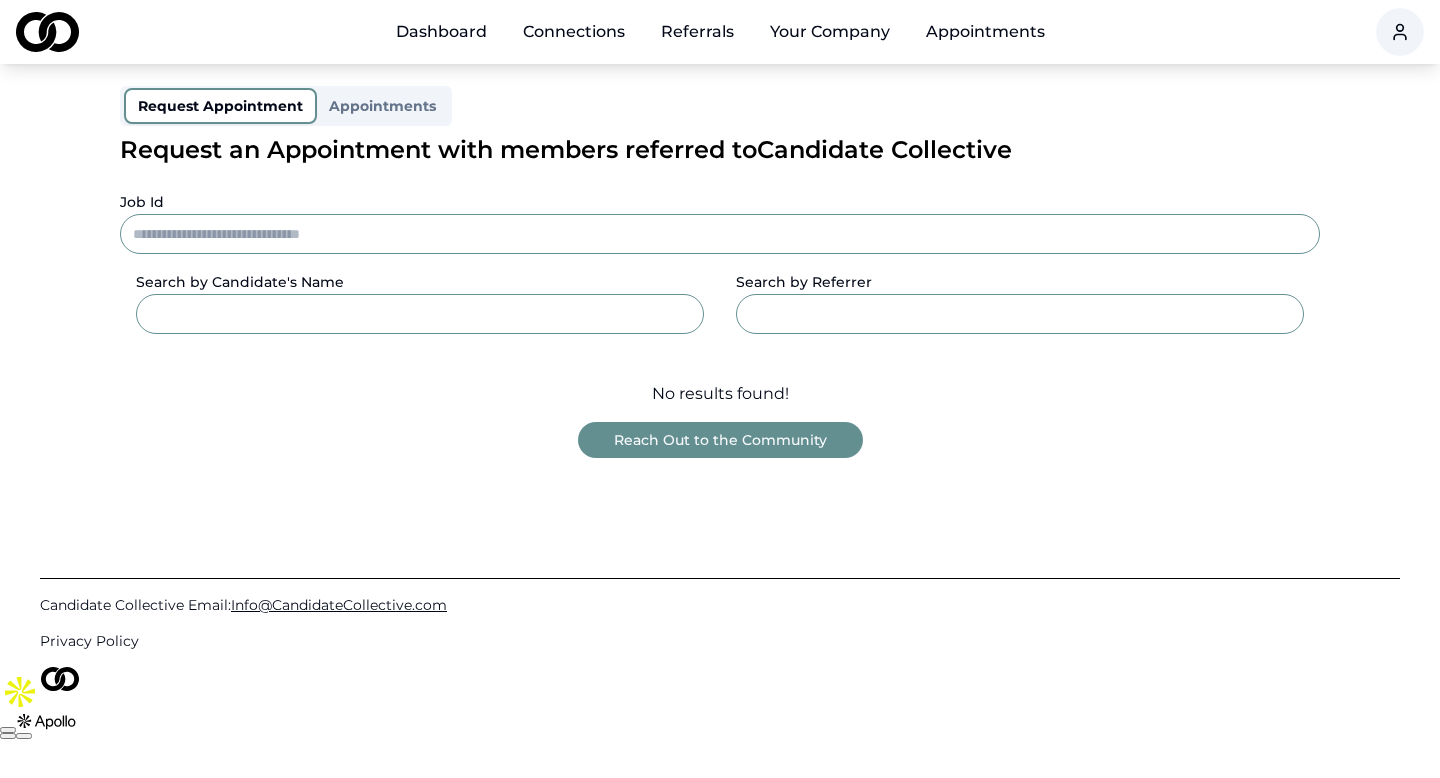 scroll, scrollTop: 115, scrollLeft: 0, axis: vertical 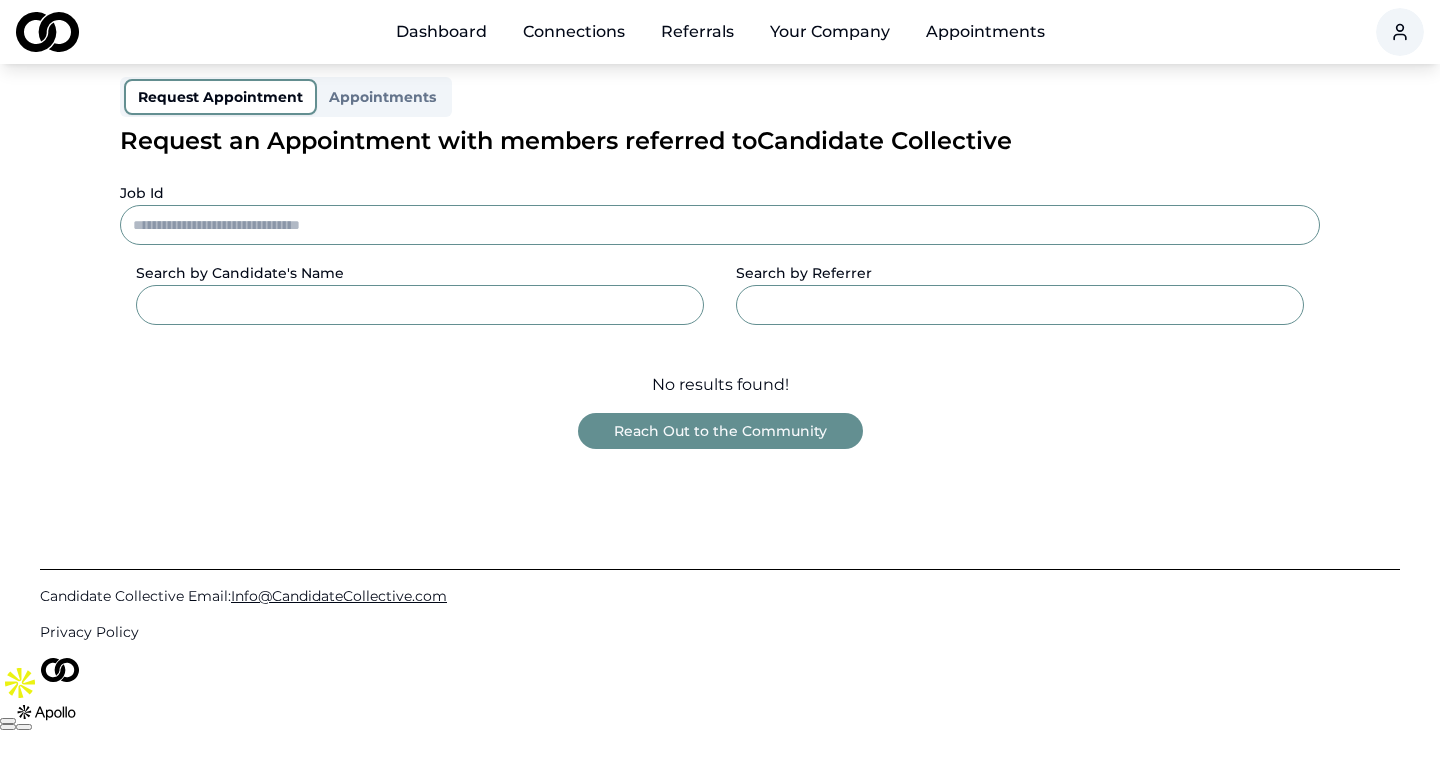 click on "Reach Out to the Community" at bounding box center [720, 423] 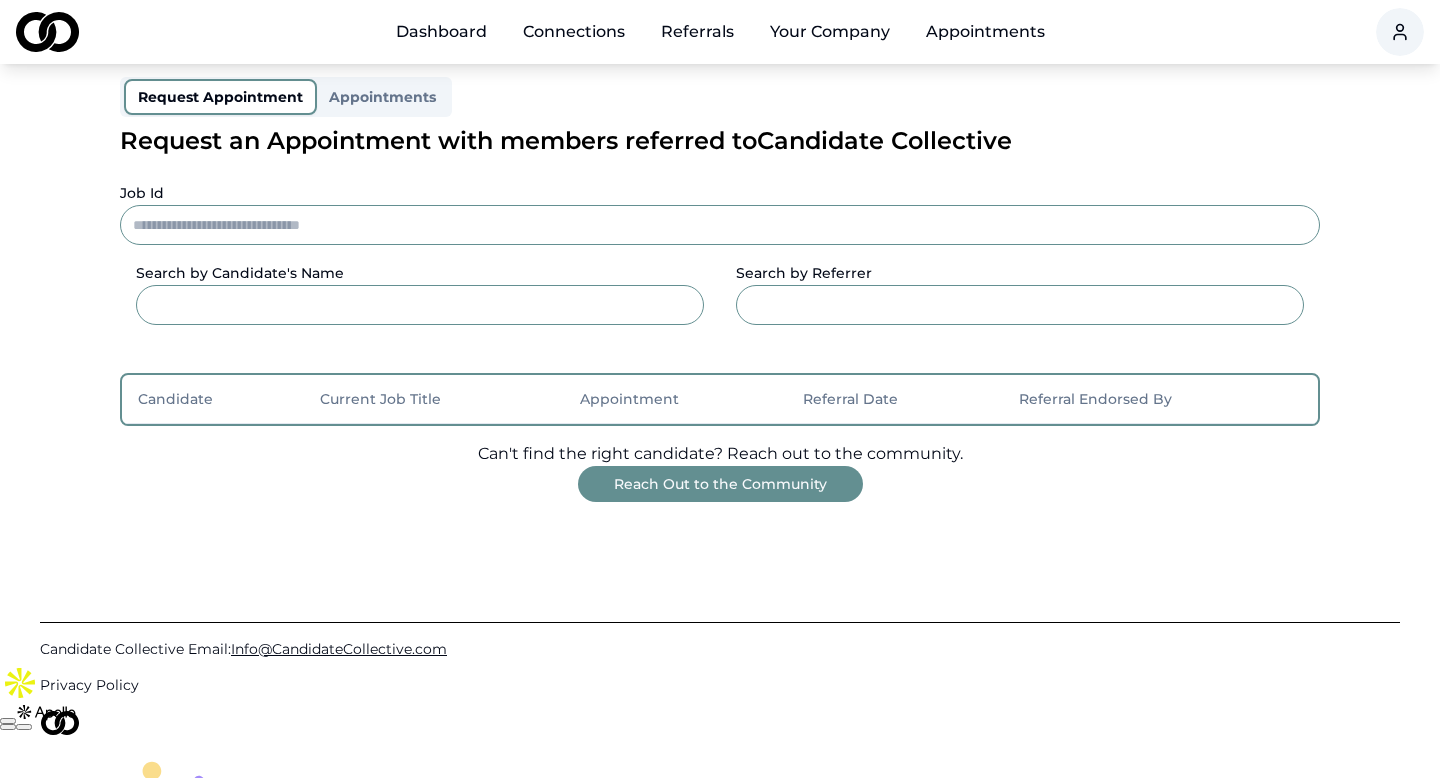 click on "Reach Out to the Community" at bounding box center [720, 484] 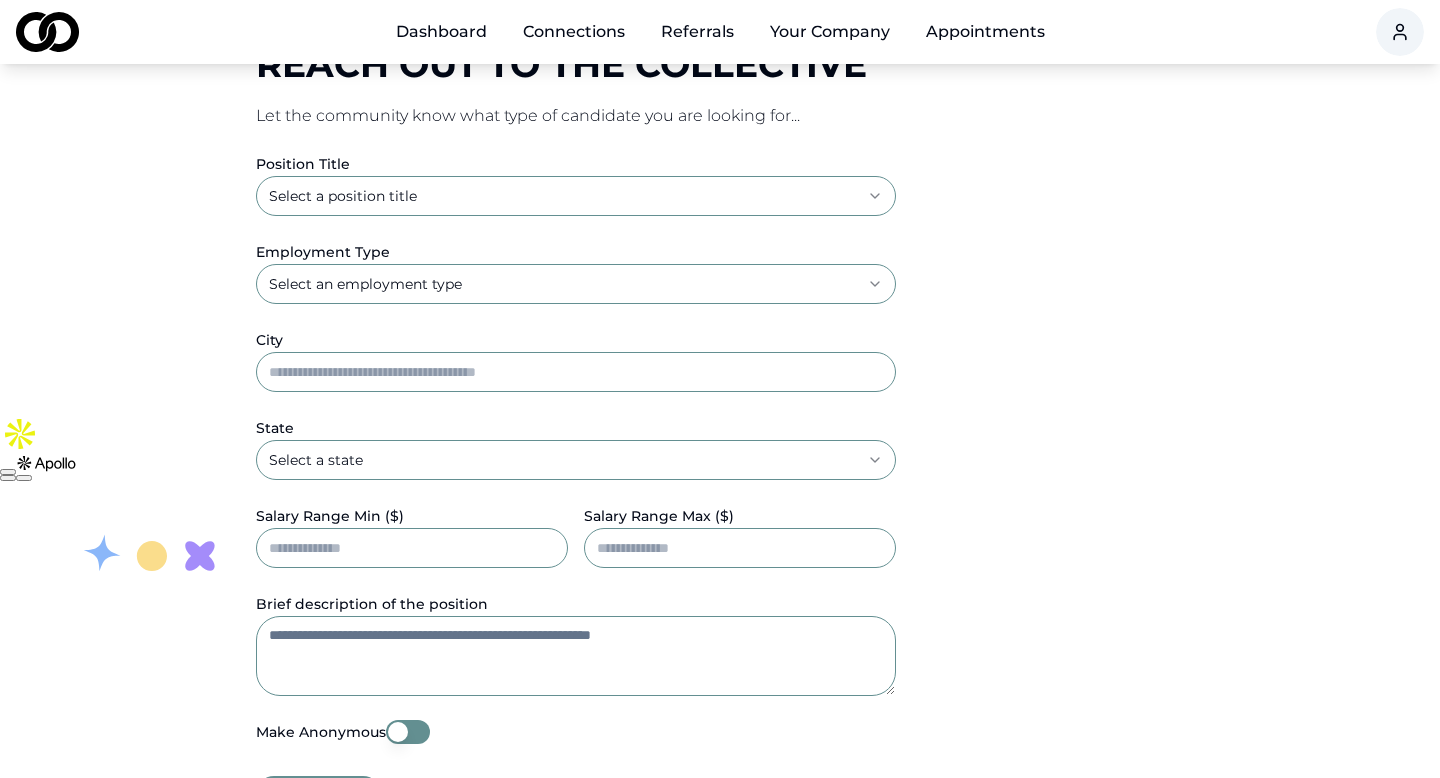 scroll, scrollTop: 368, scrollLeft: 0, axis: vertical 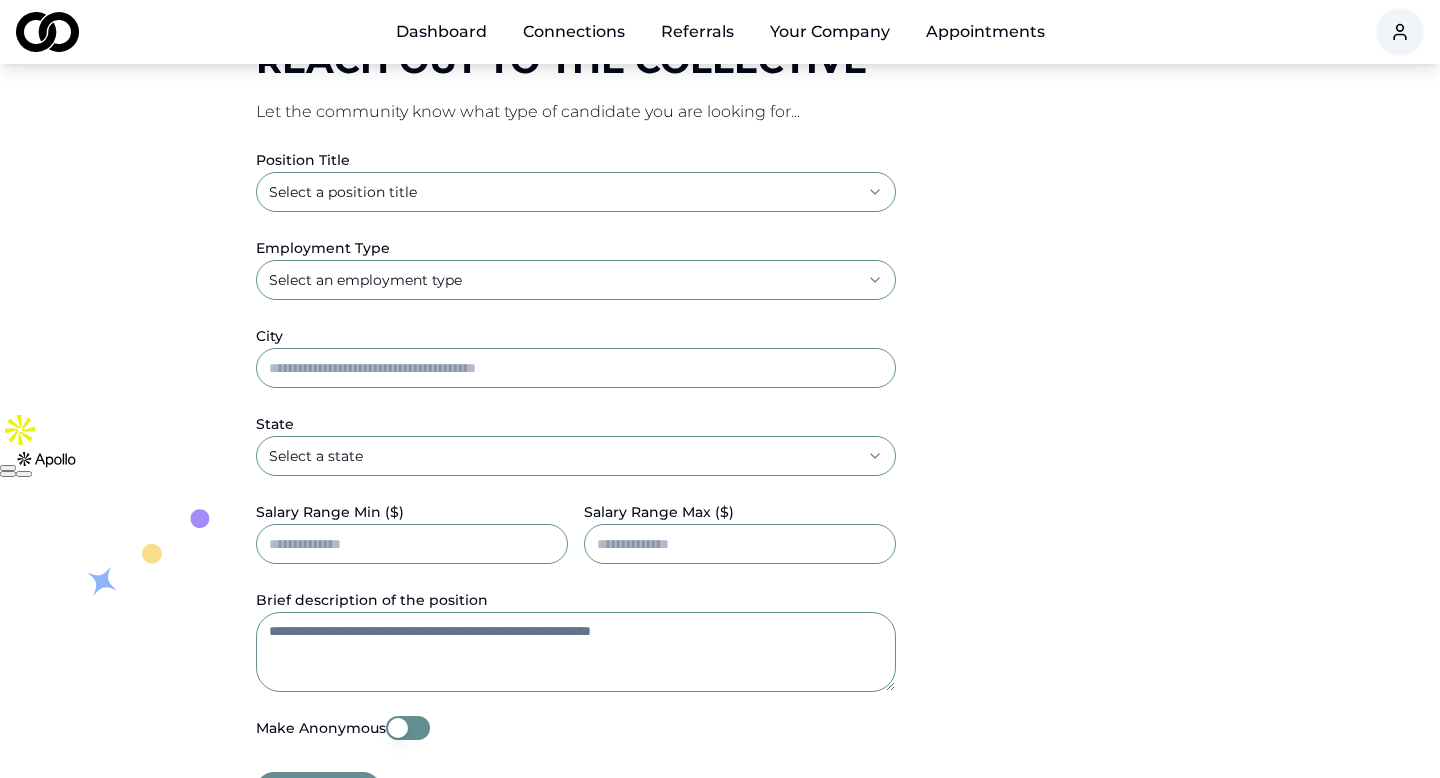 click on "**********" at bounding box center (720, 21) 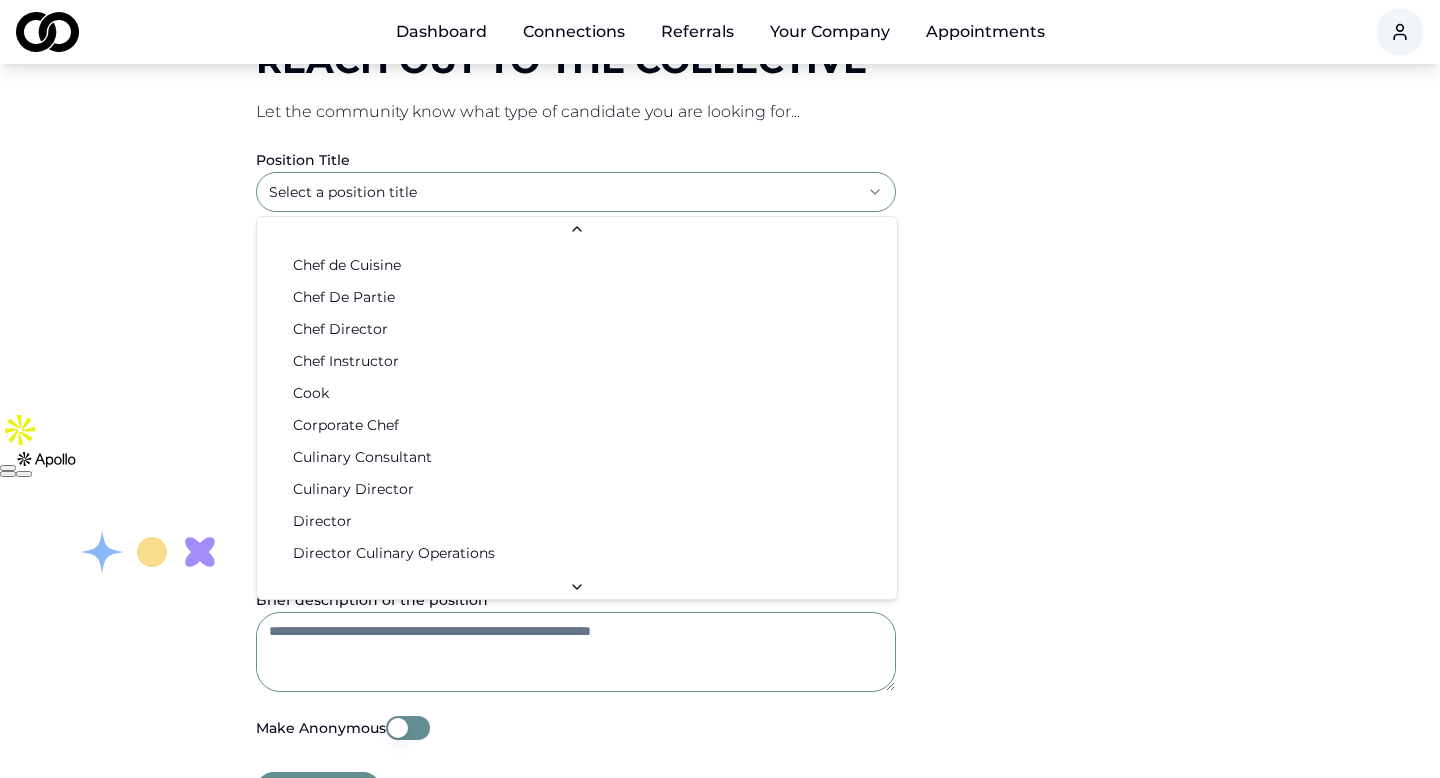 scroll, scrollTop: 1092, scrollLeft: 0, axis: vertical 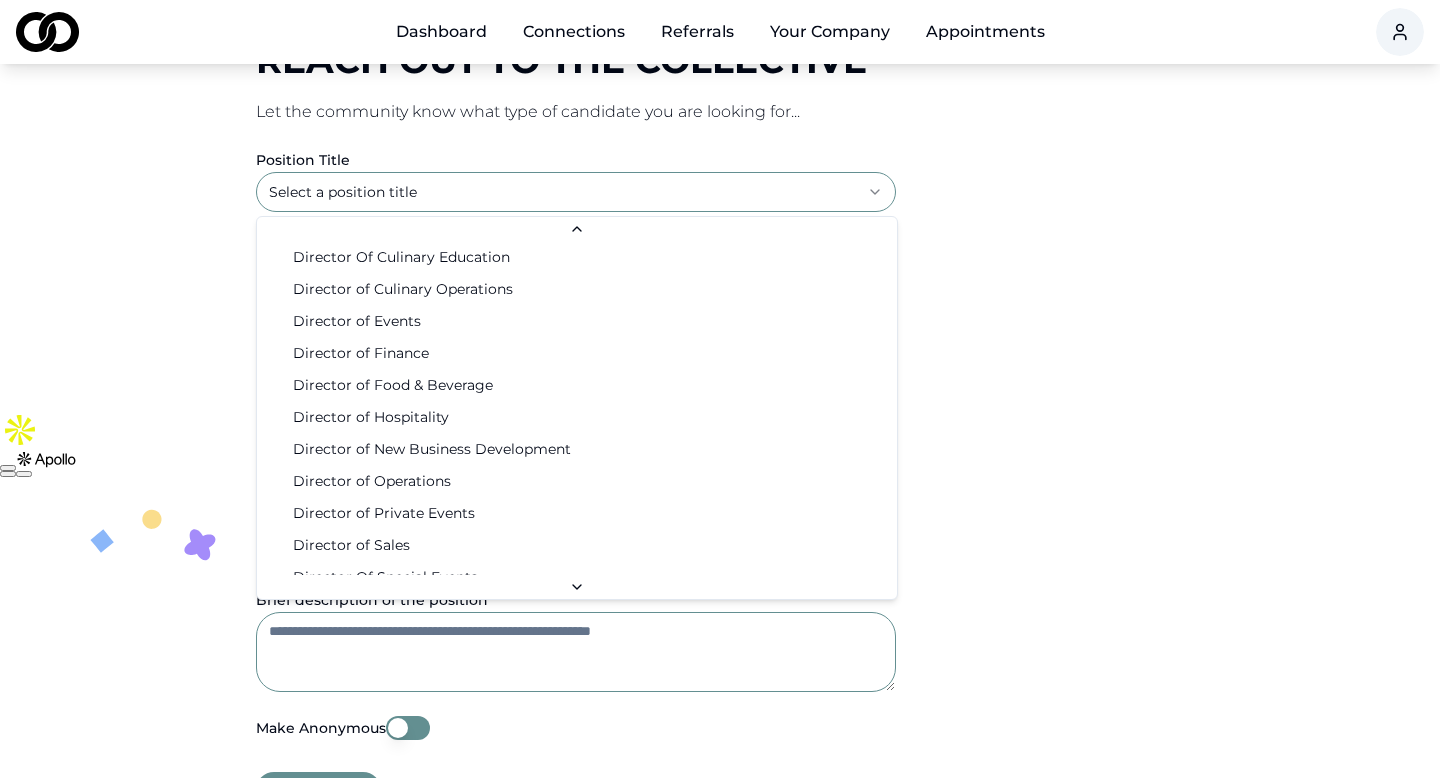 select on "**********" 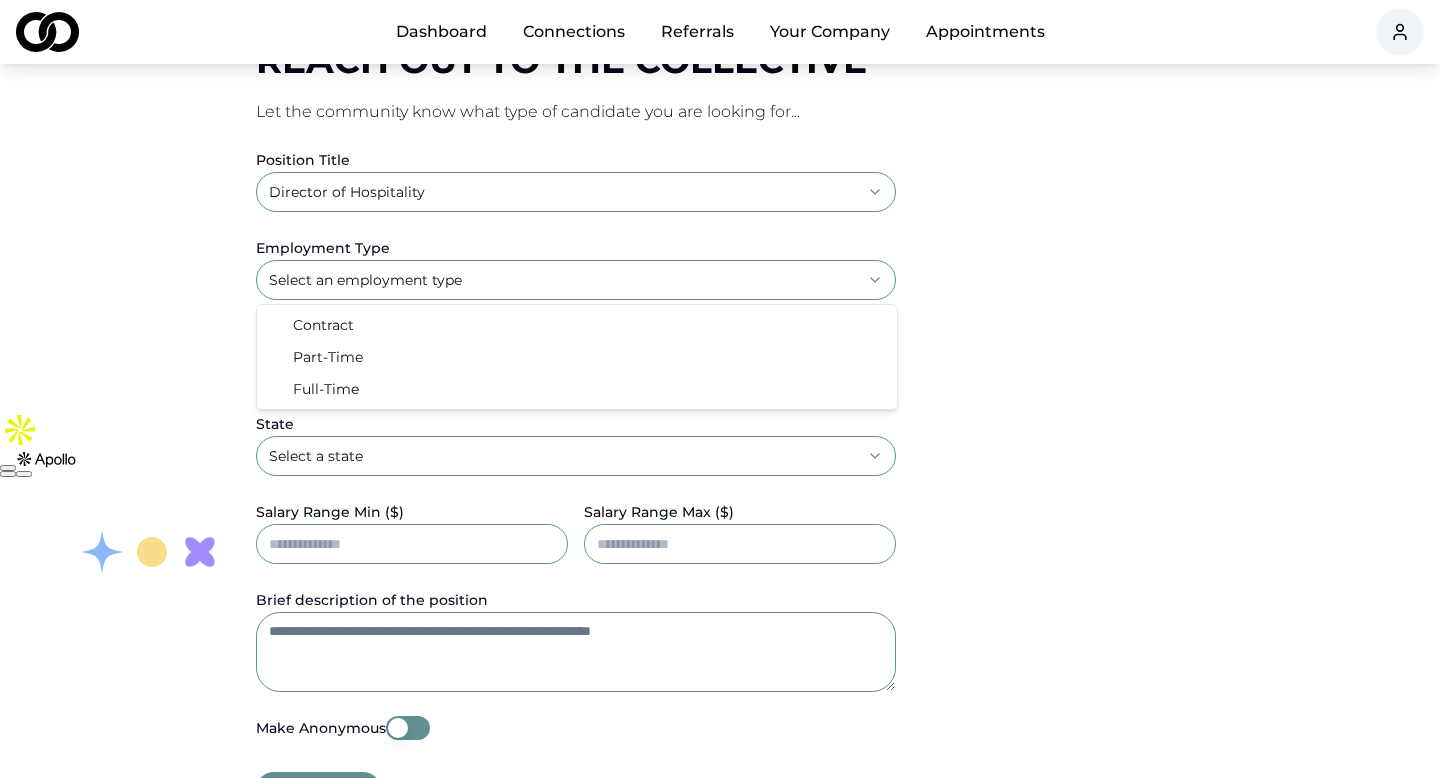 click on "**********" at bounding box center (720, 21) 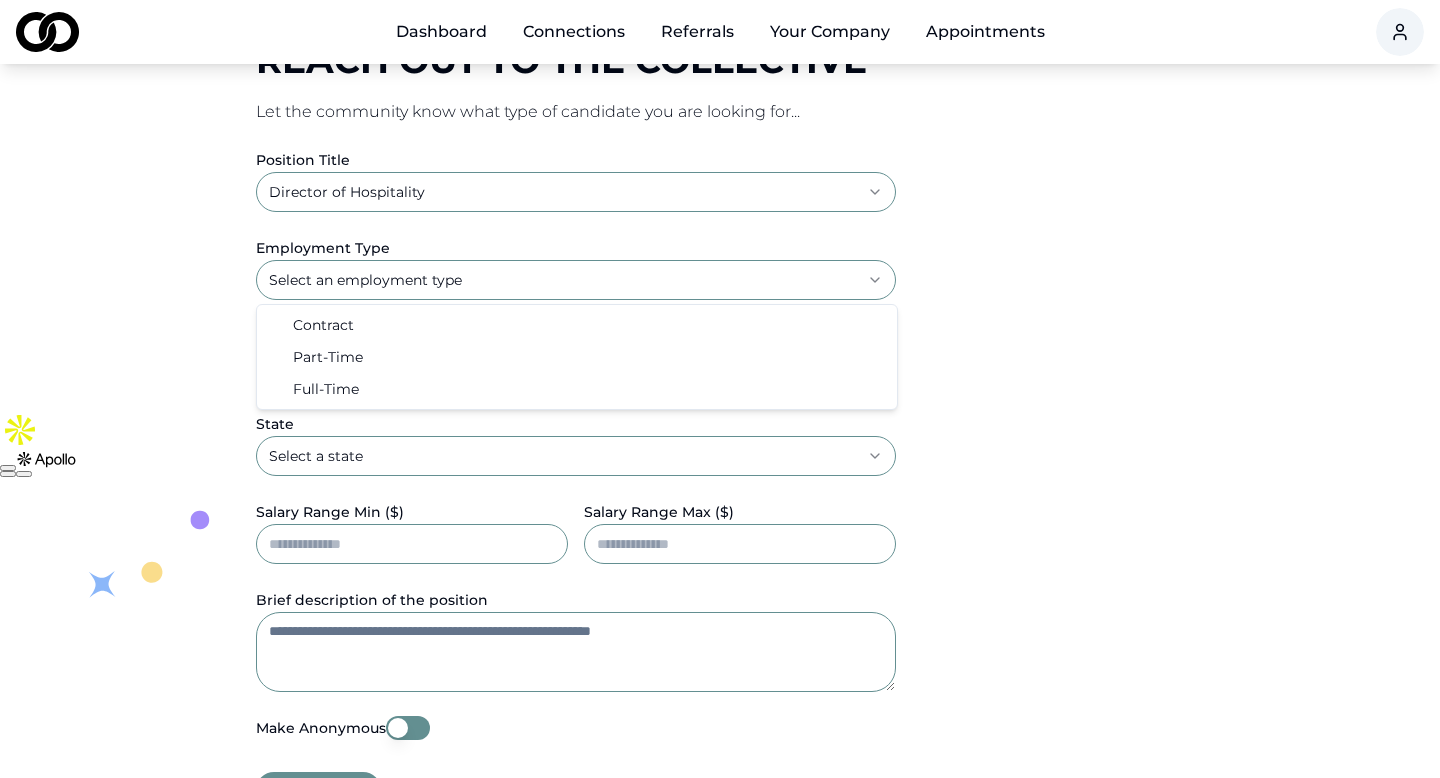 select on "*********" 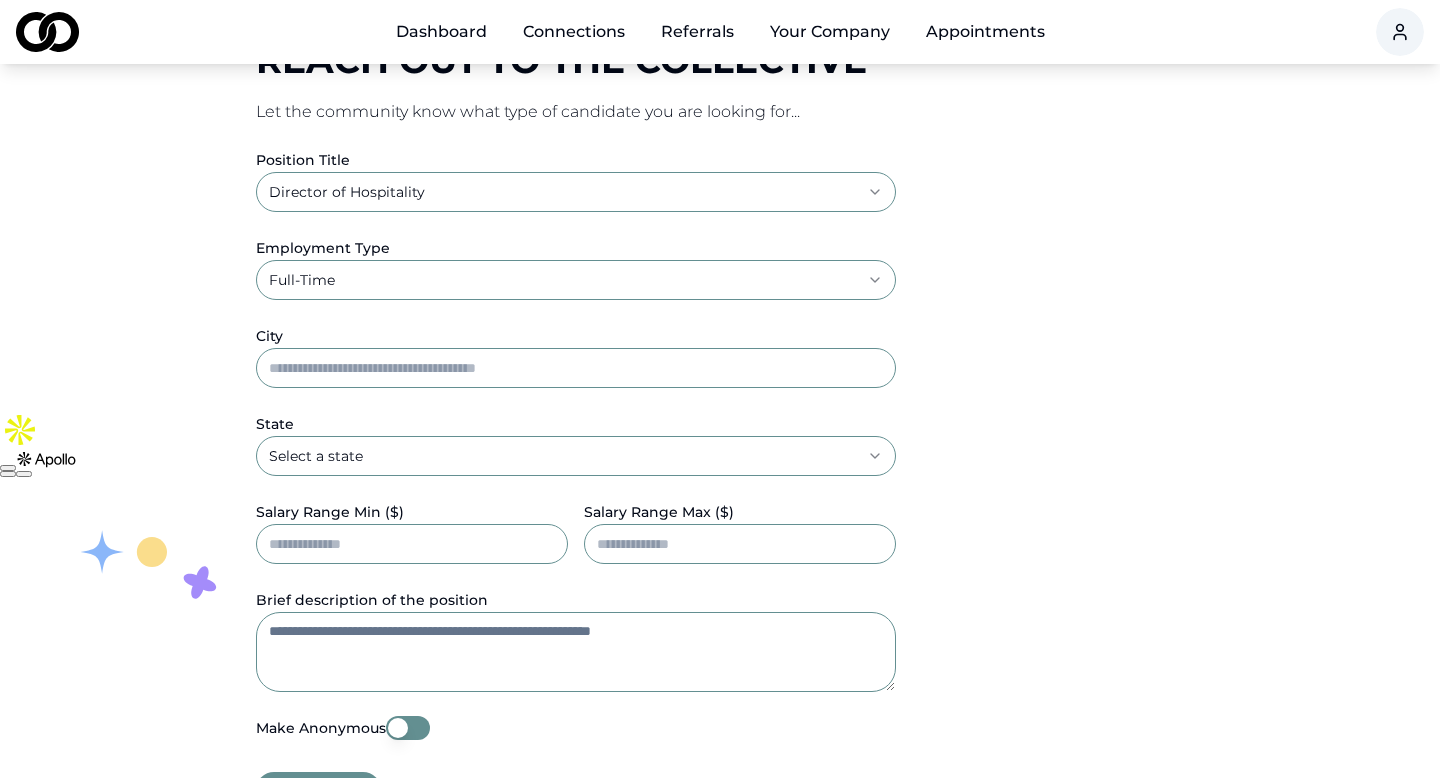 click on "City" at bounding box center (576, 368) 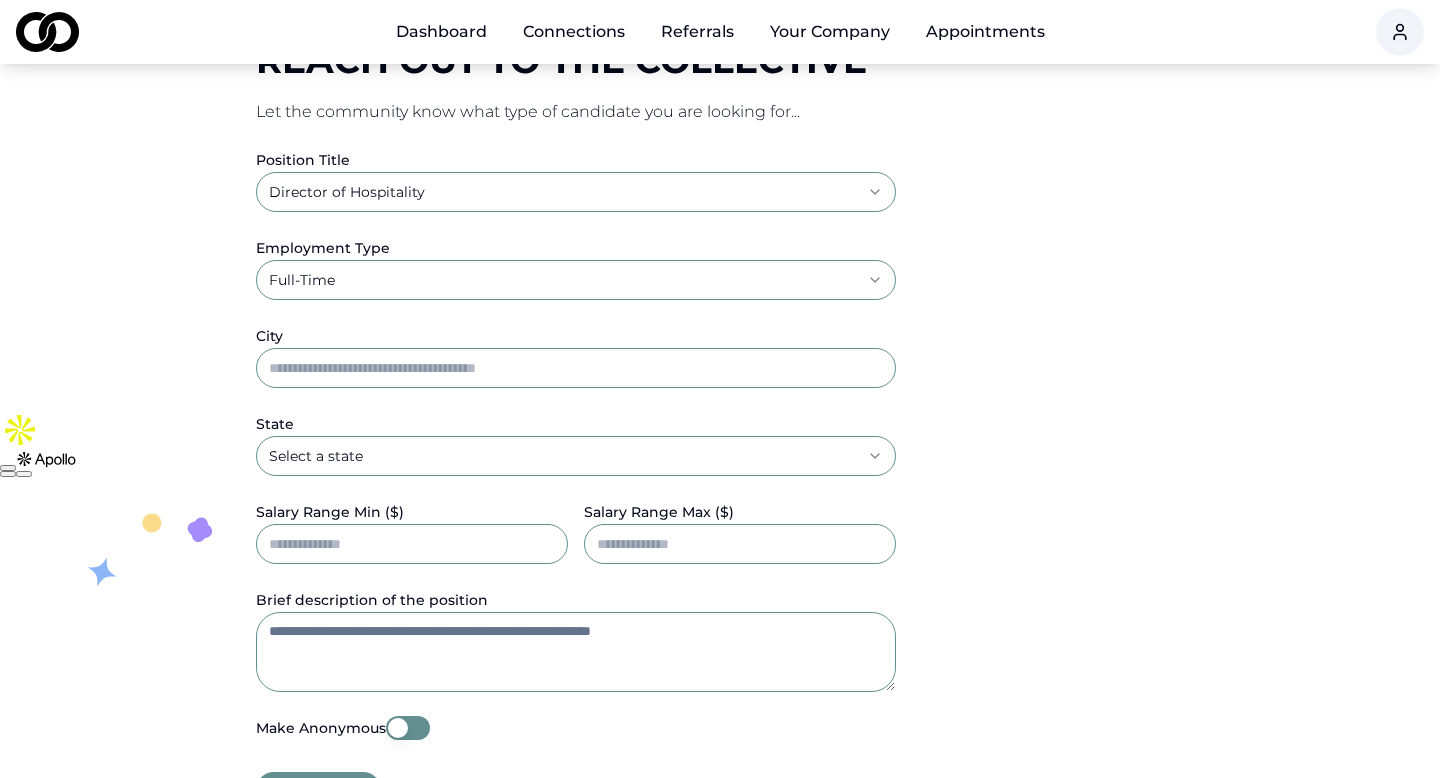 type on "********" 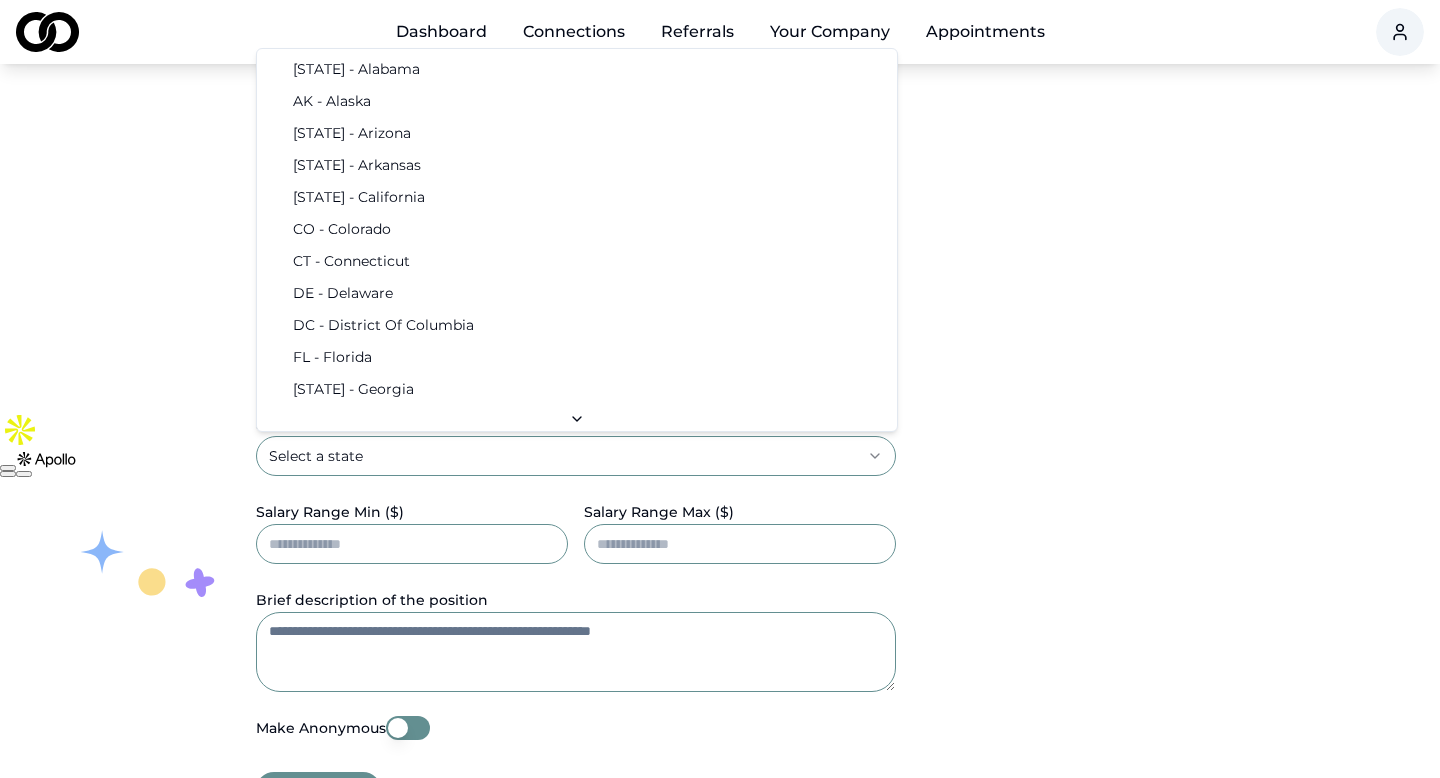 click on "**********" at bounding box center (720, 21) 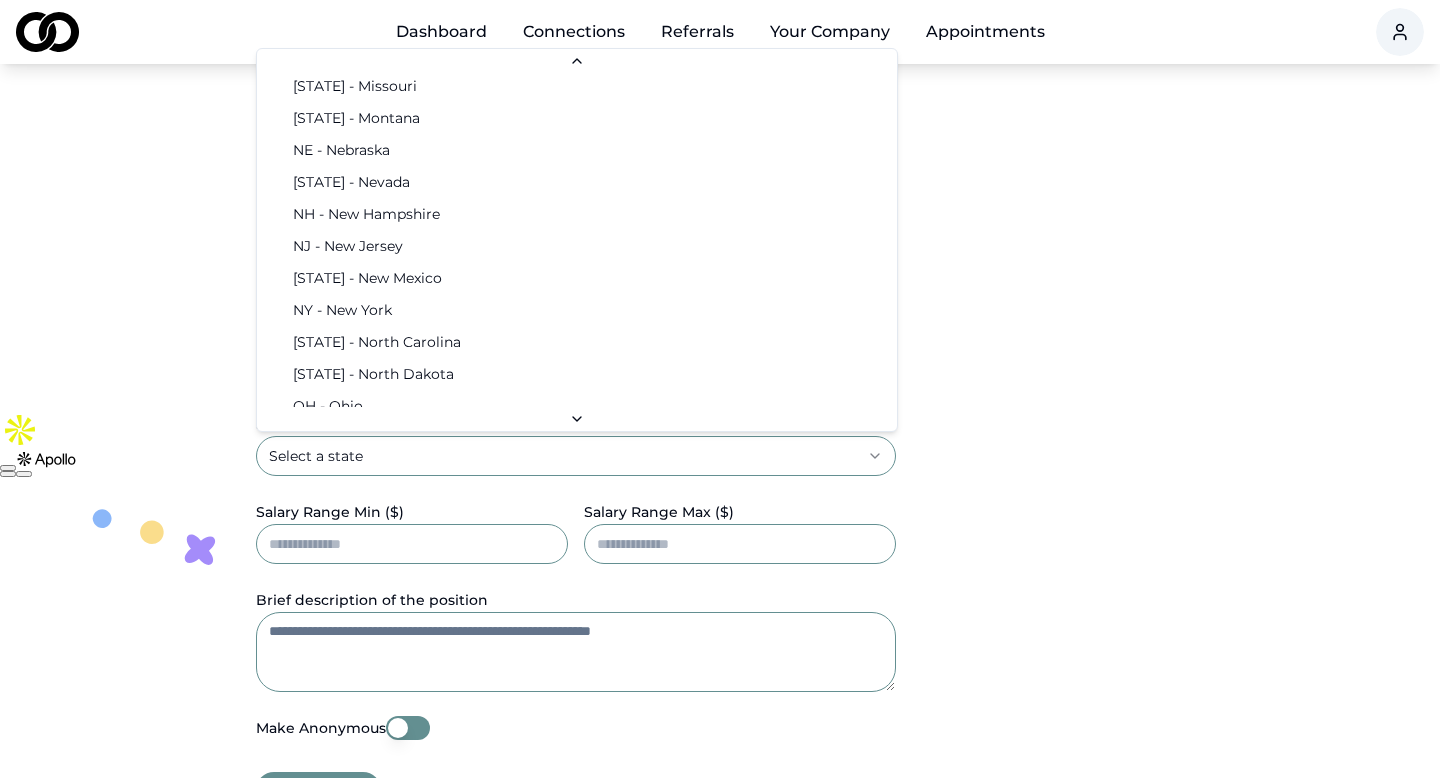 scroll, scrollTop: 811, scrollLeft: 0, axis: vertical 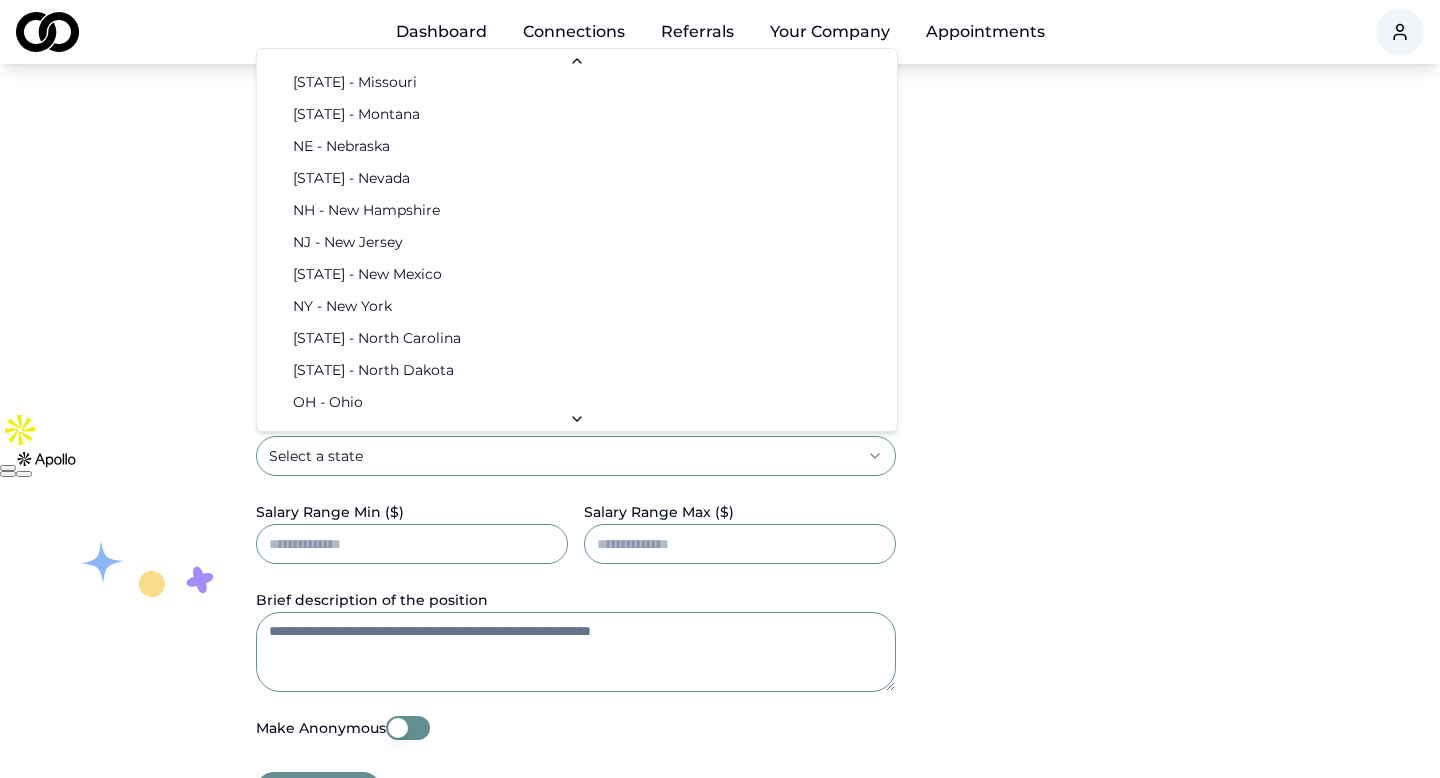 select on "**" 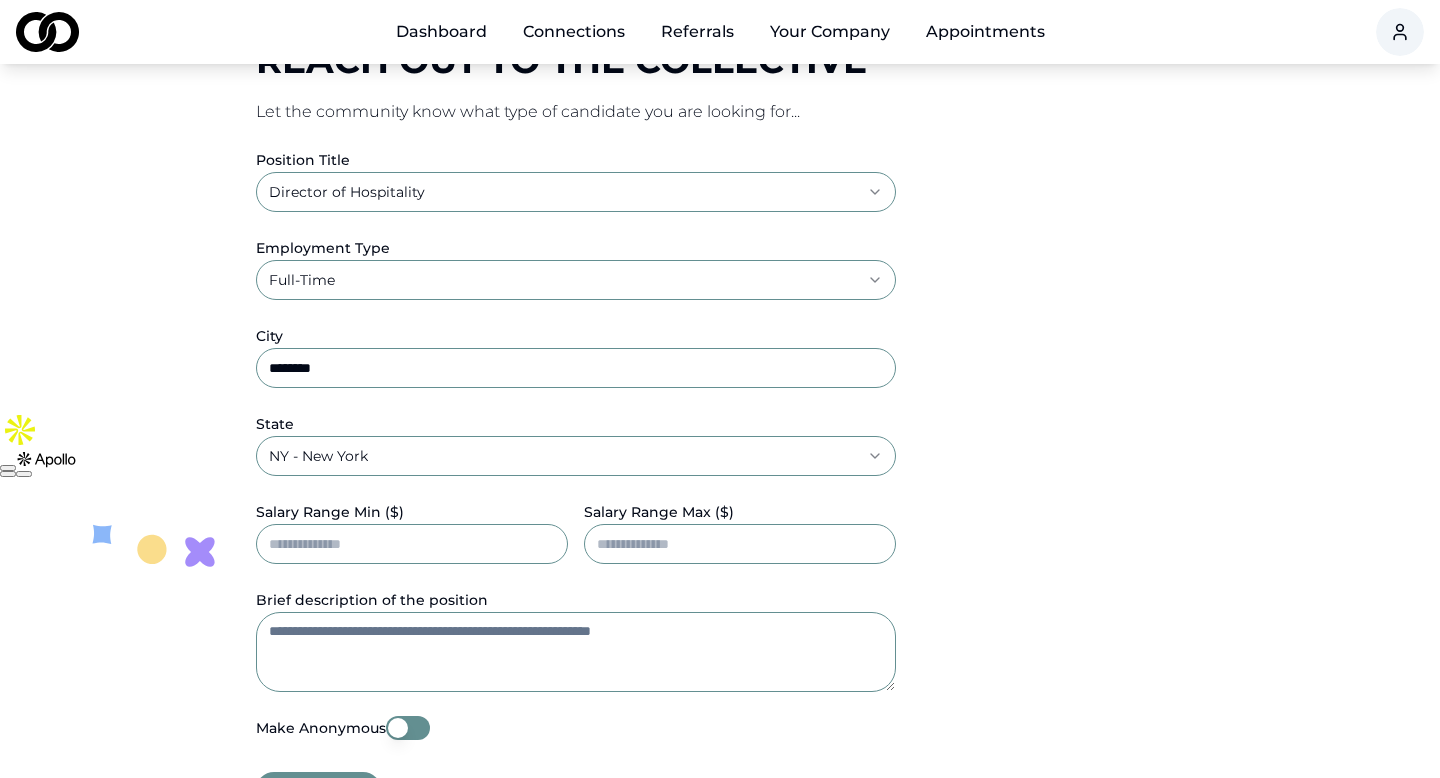 click on "Salary Range Min ($)" at bounding box center [412, 544] 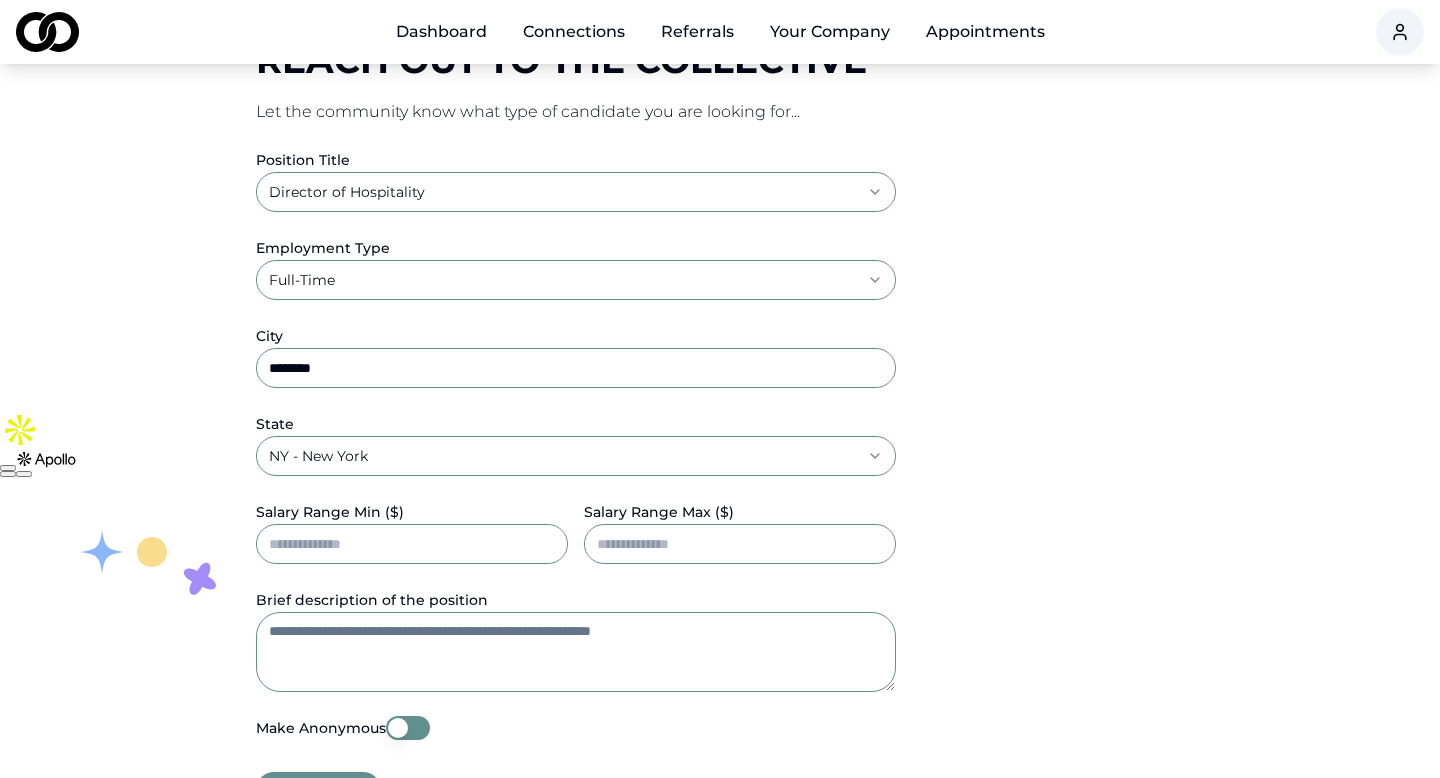 type on "******" 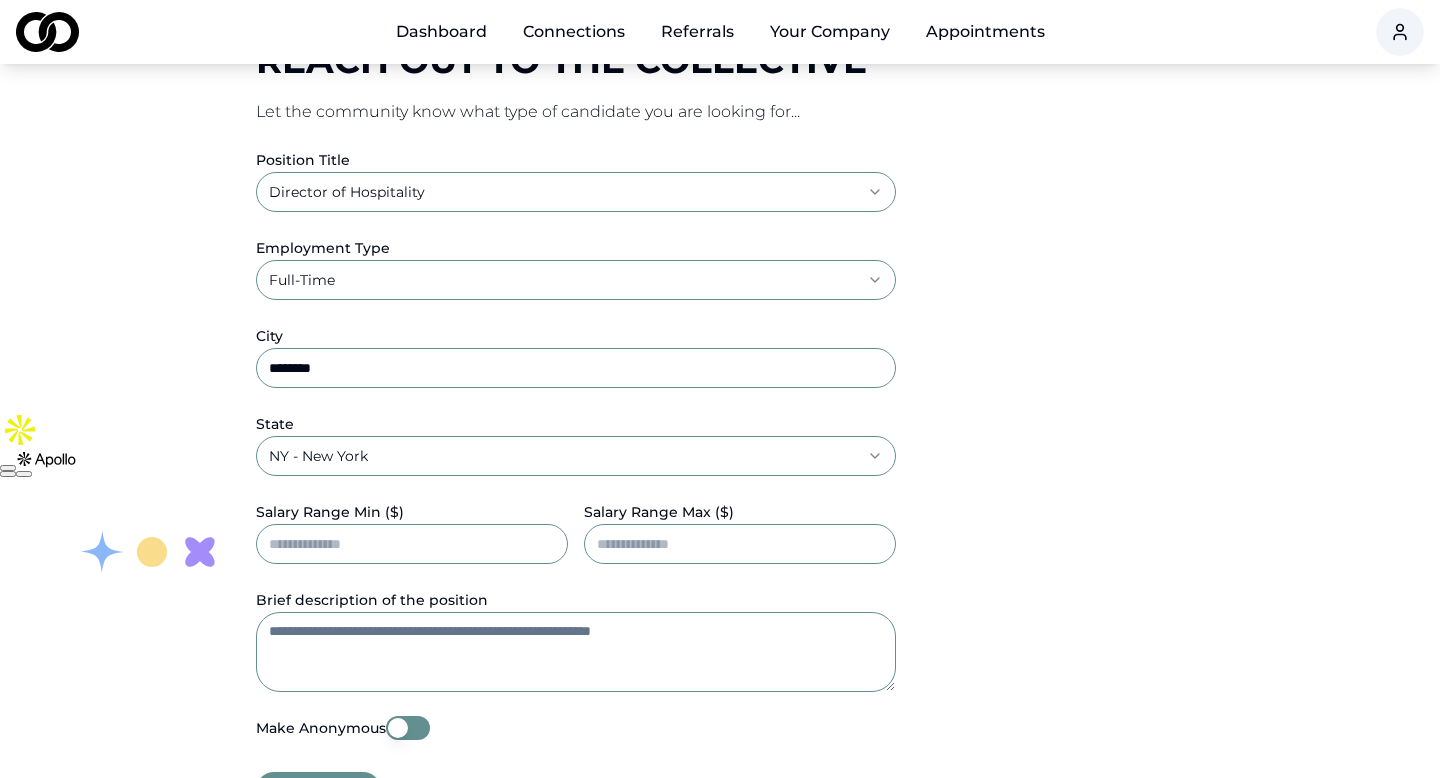 type on "******" 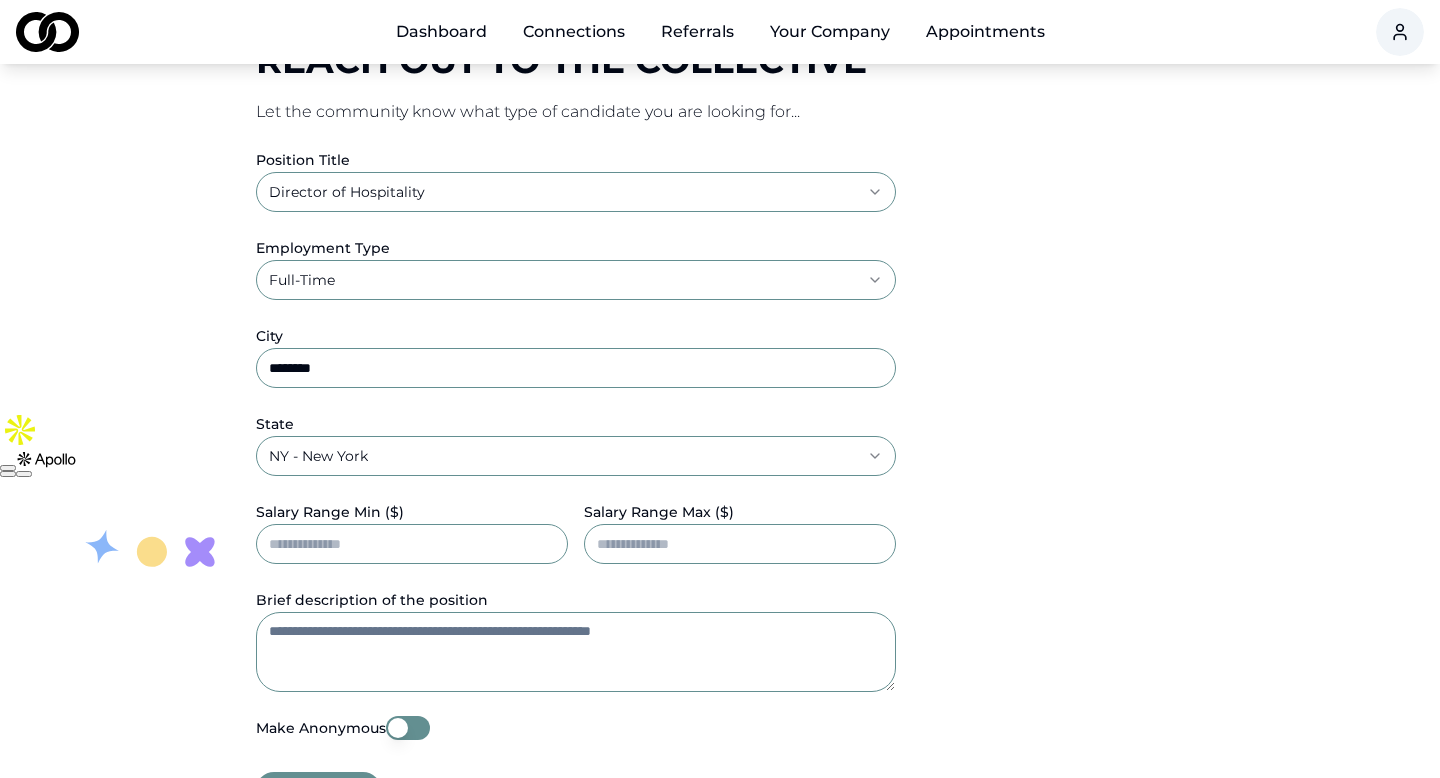 click on "******" at bounding box center [412, 544] 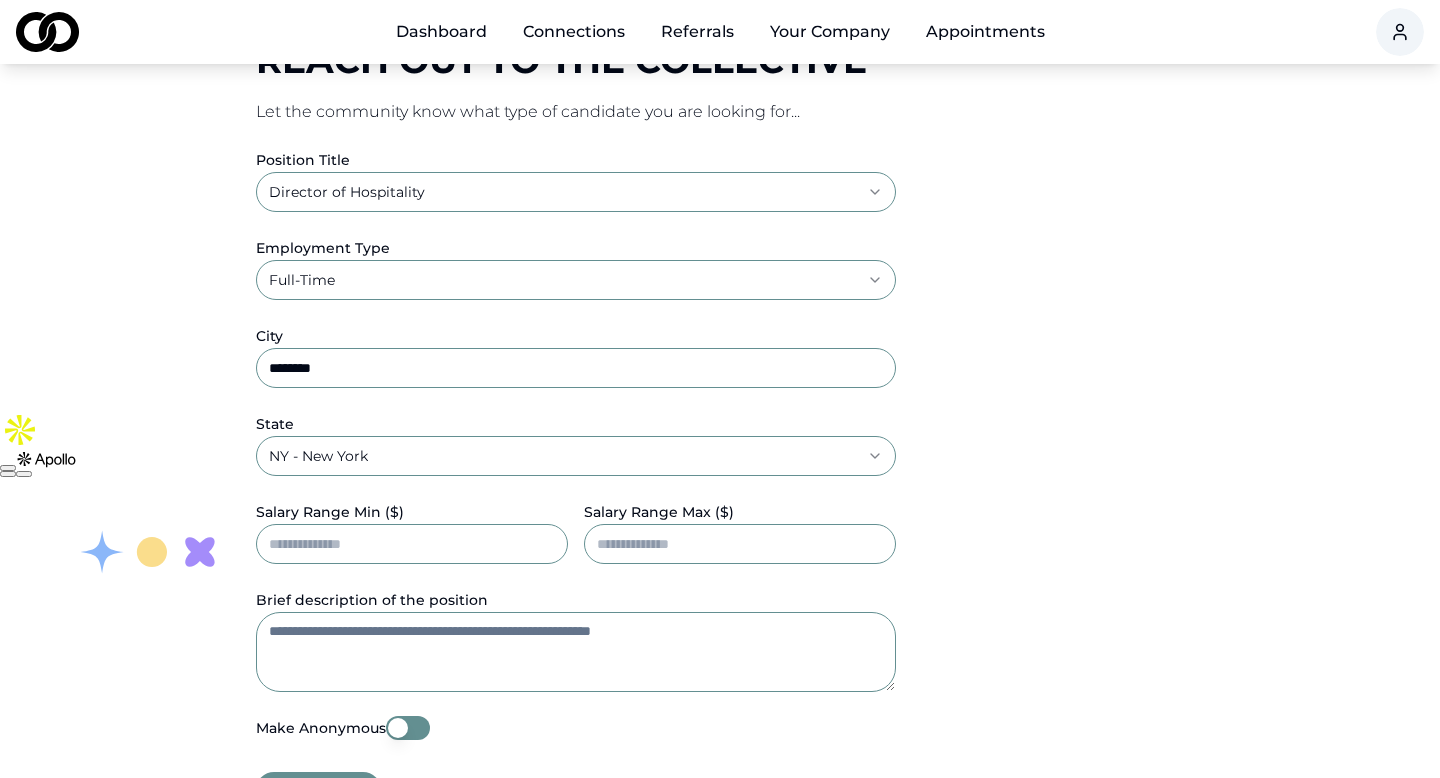 type on "******" 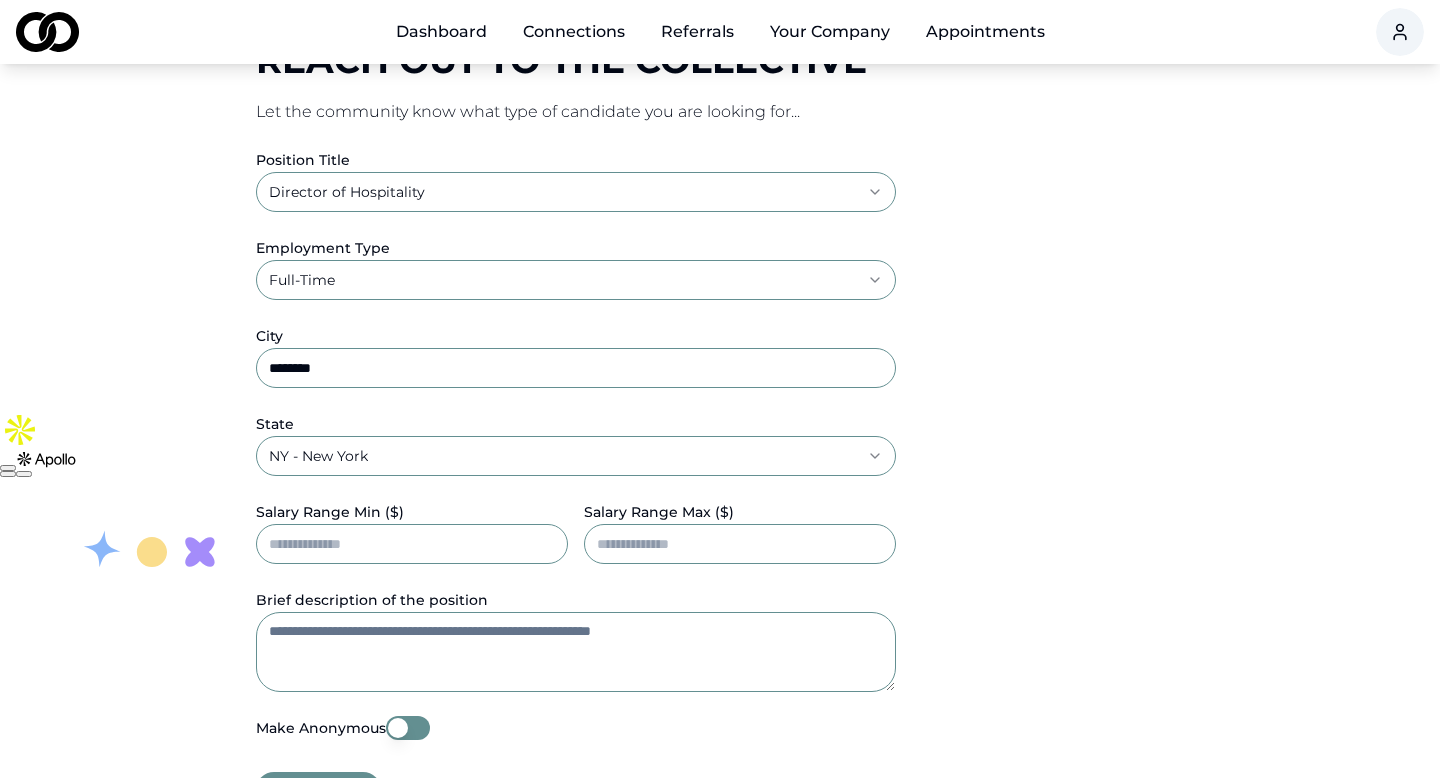 click on "Brief description of the position" at bounding box center (576, 652) 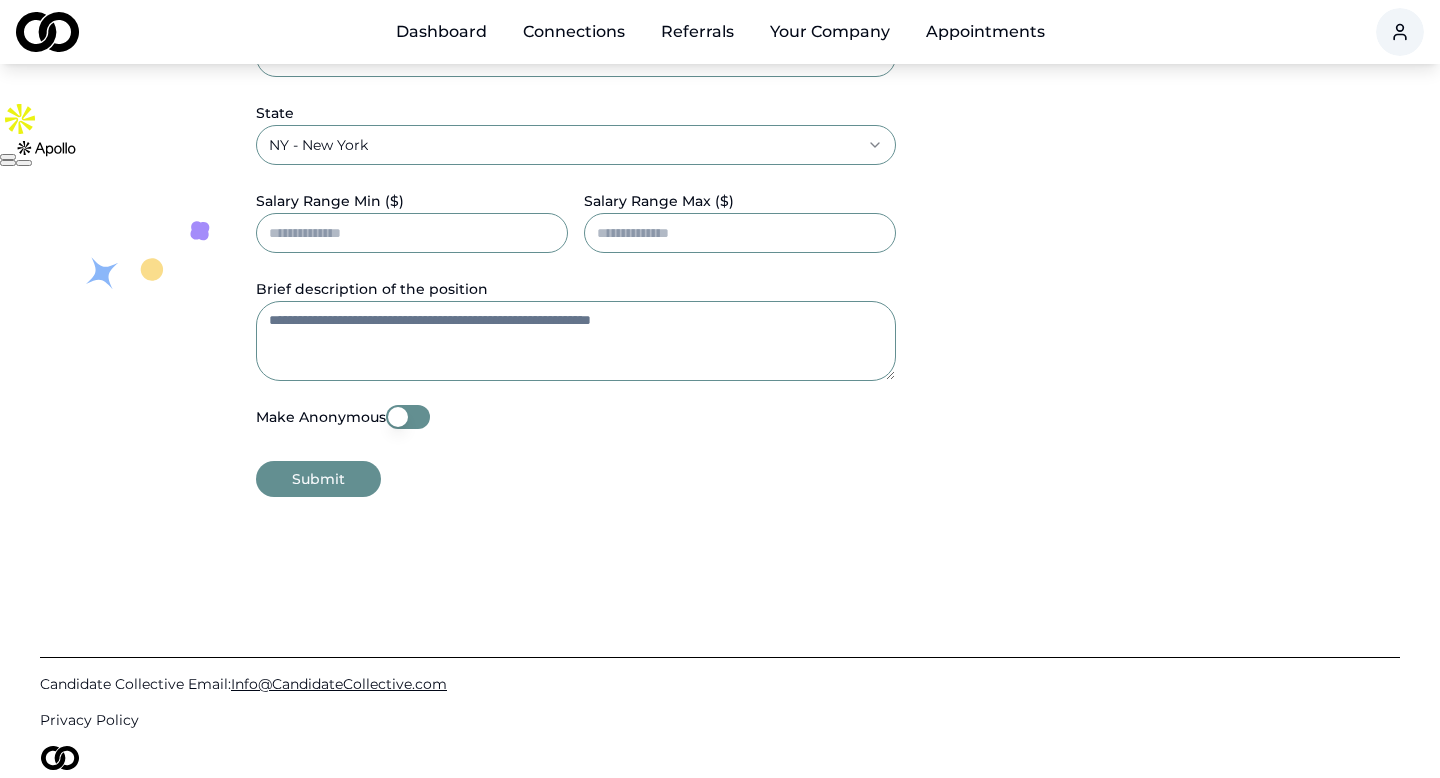scroll, scrollTop: 696, scrollLeft: 0, axis: vertical 